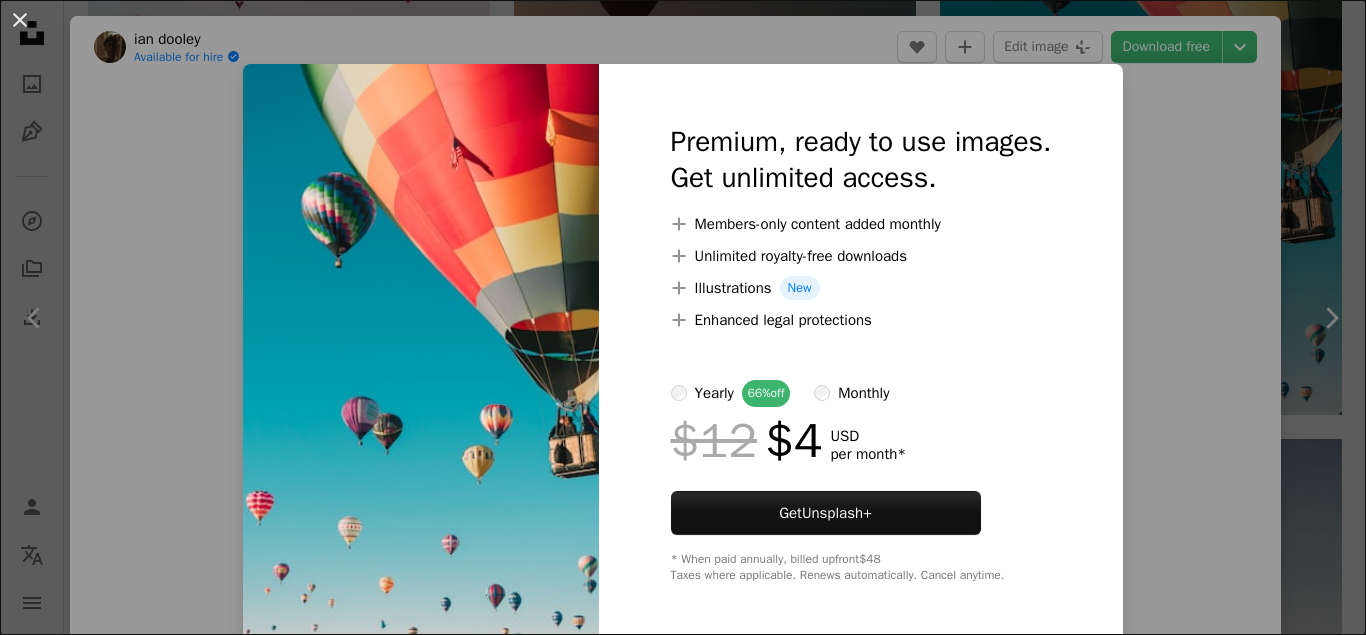 scroll, scrollTop: 2344, scrollLeft: 0, axis: vertical 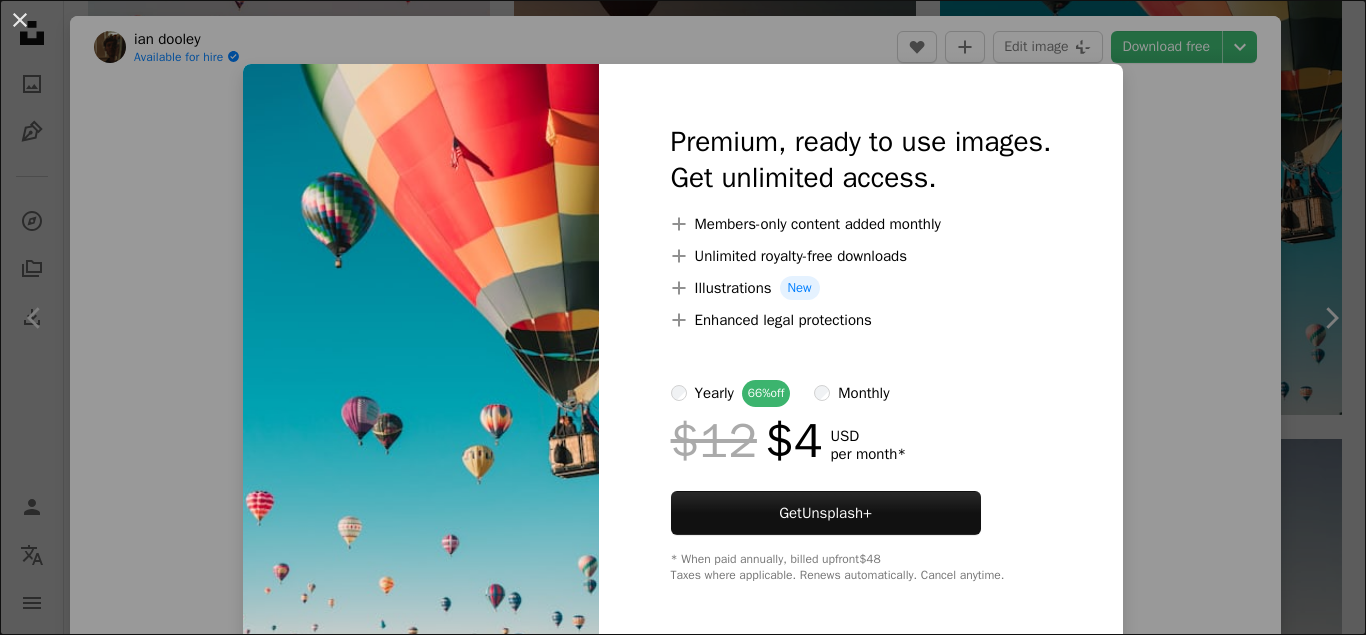 click on "An X shape Premium, ready to use images. Get unlimited access. A plus sign Members-only content added monthly A plus sign Unlimited royalty-free downloads A plus sign Illustrations  New A plus sign Enhanced legal protections yearly 66%  off monthly $12   $4 USD per month * Get  Unsplash+ * When paid annually, billed upfront  $48 Taxes where applicable. Renews automatically. Cancel anytime." at bounding box center (683, 317) 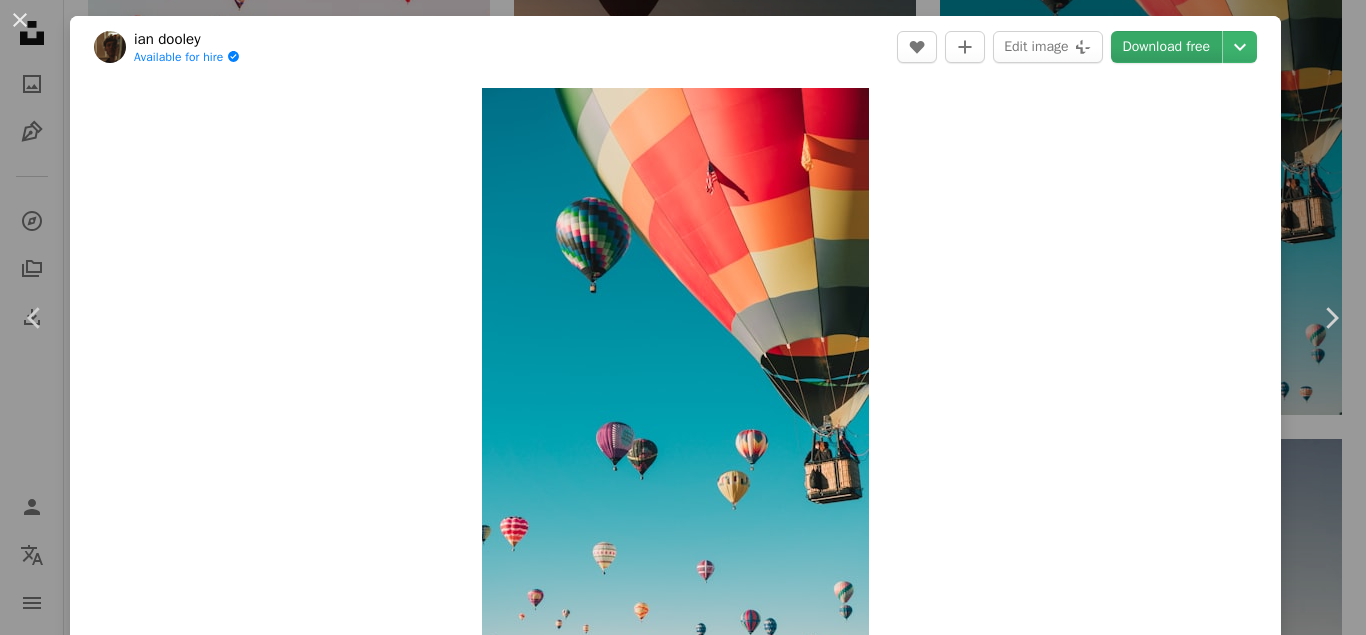 click on "Download free" at bounding box center (1167, 47) 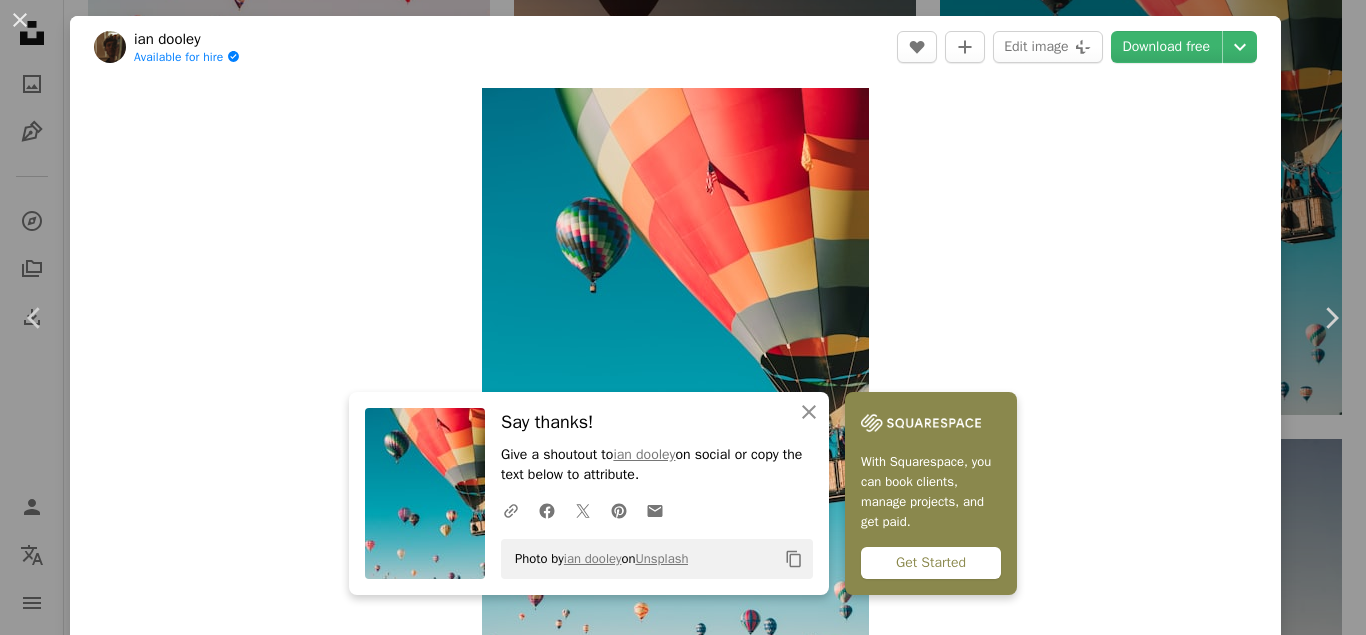 click on "Get Started" at bounding box center [931, 563] 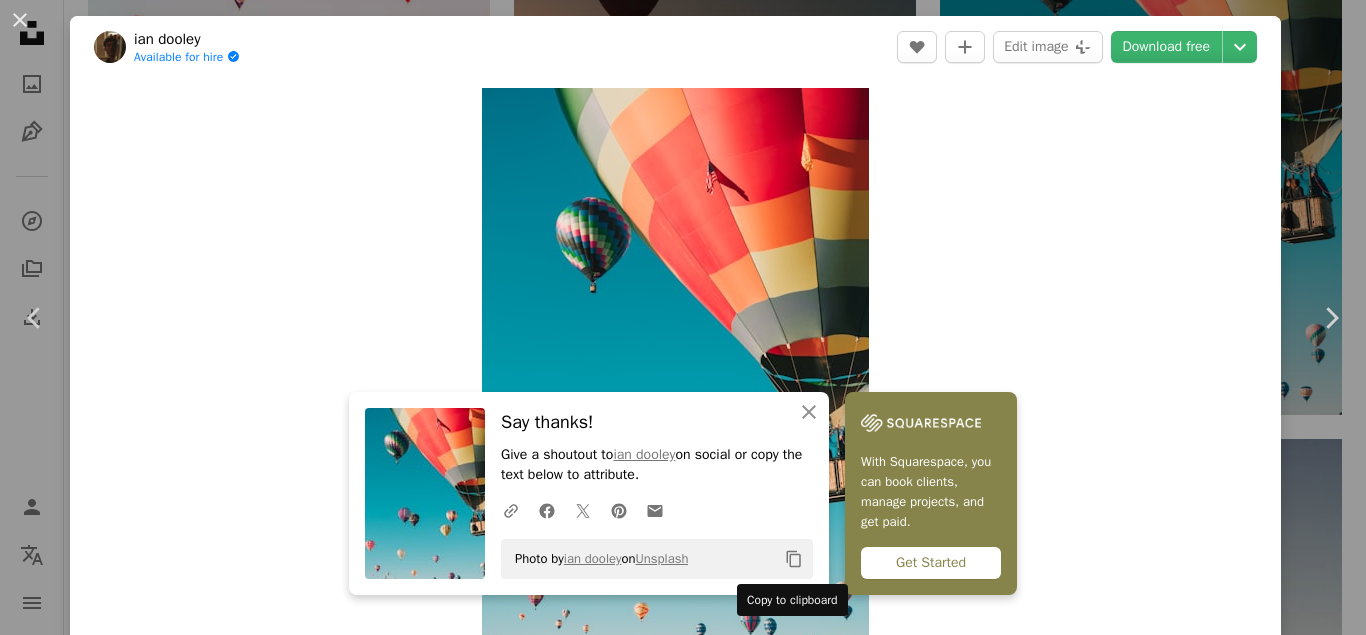 click on "Copy content" 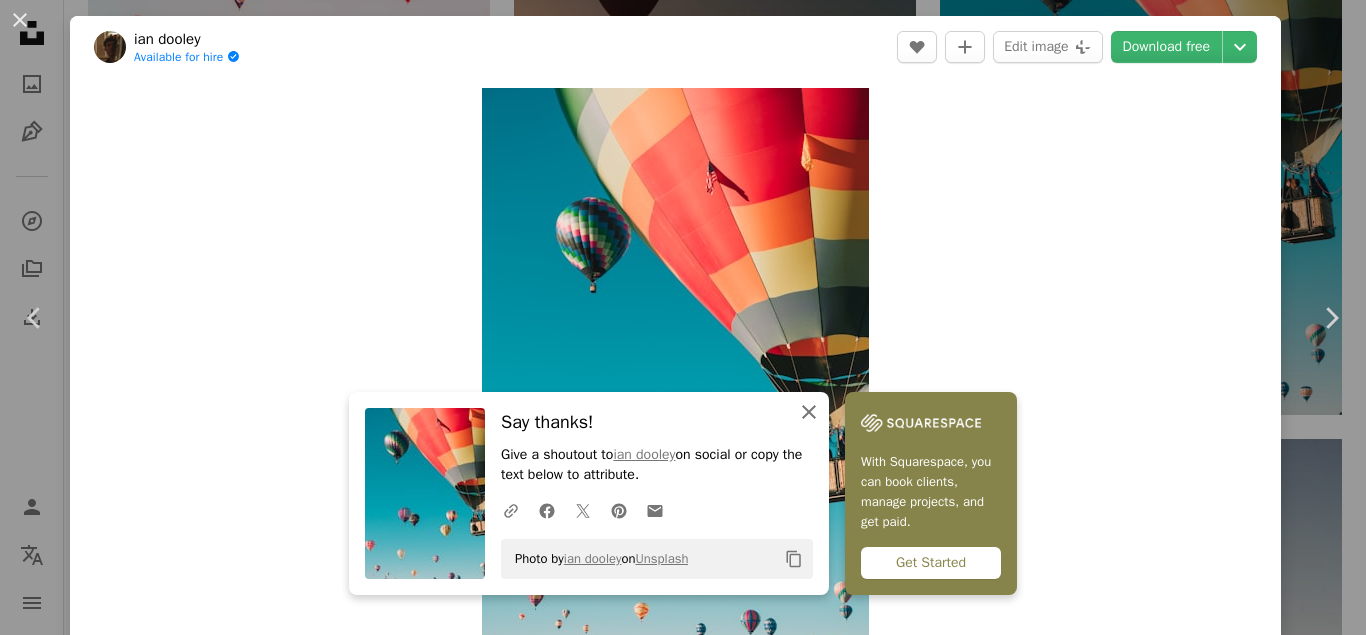 click on "An X shape" 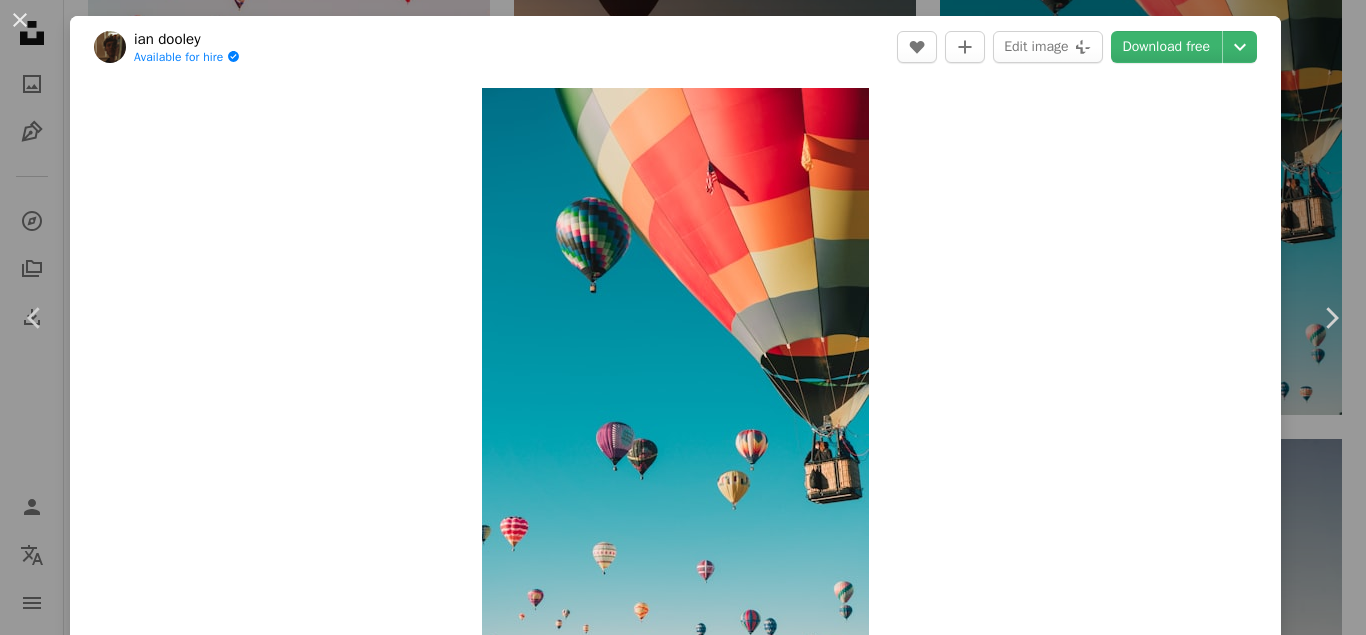 click at bounding box center (110, 47) 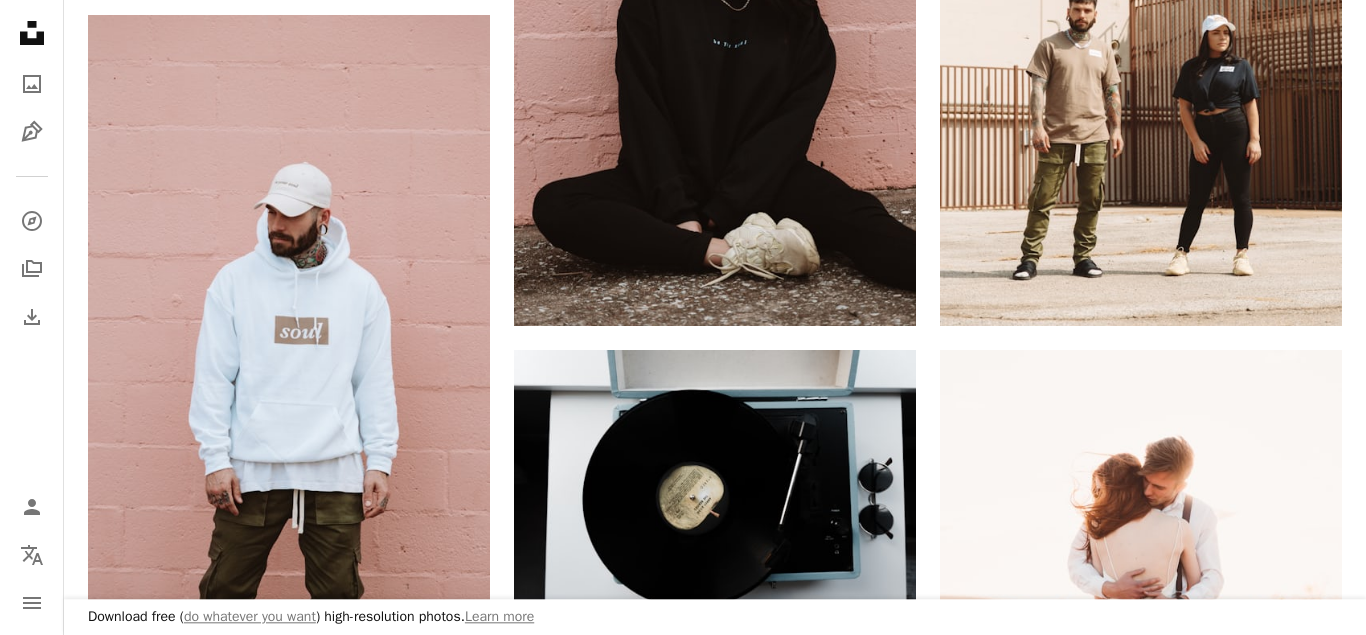 scroll, scrollTop: 330, scrollLeft: 0, axis: vertical 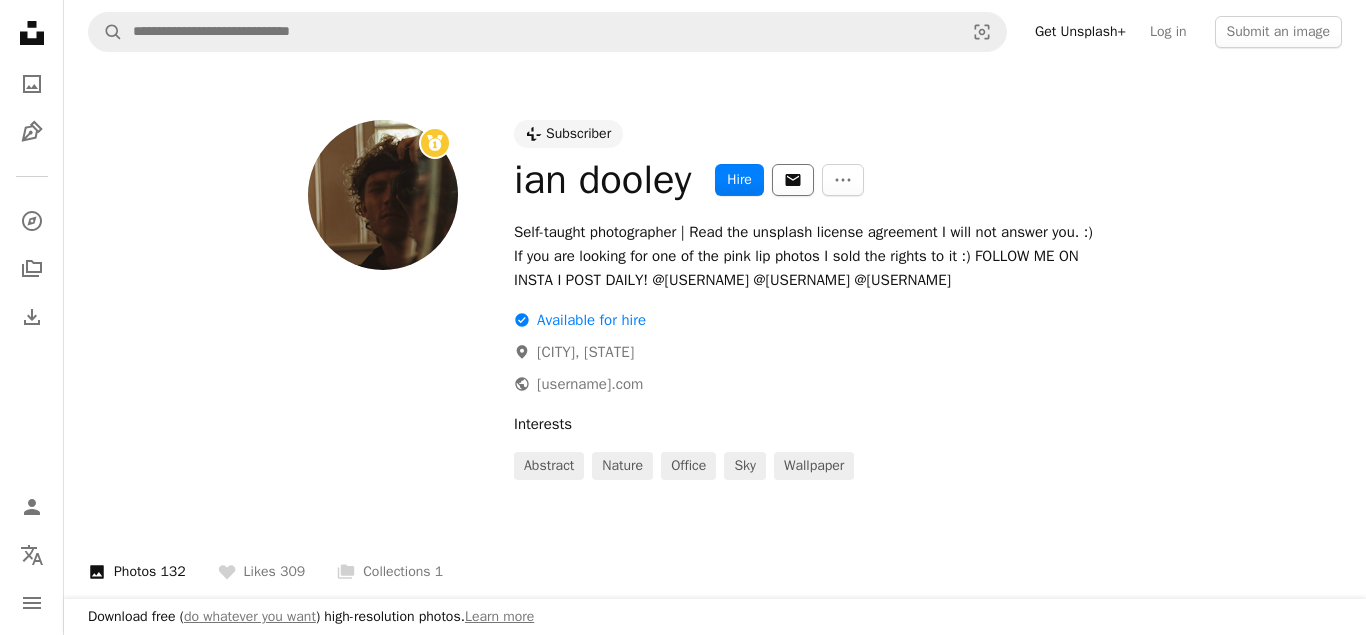 click on "An envelope" 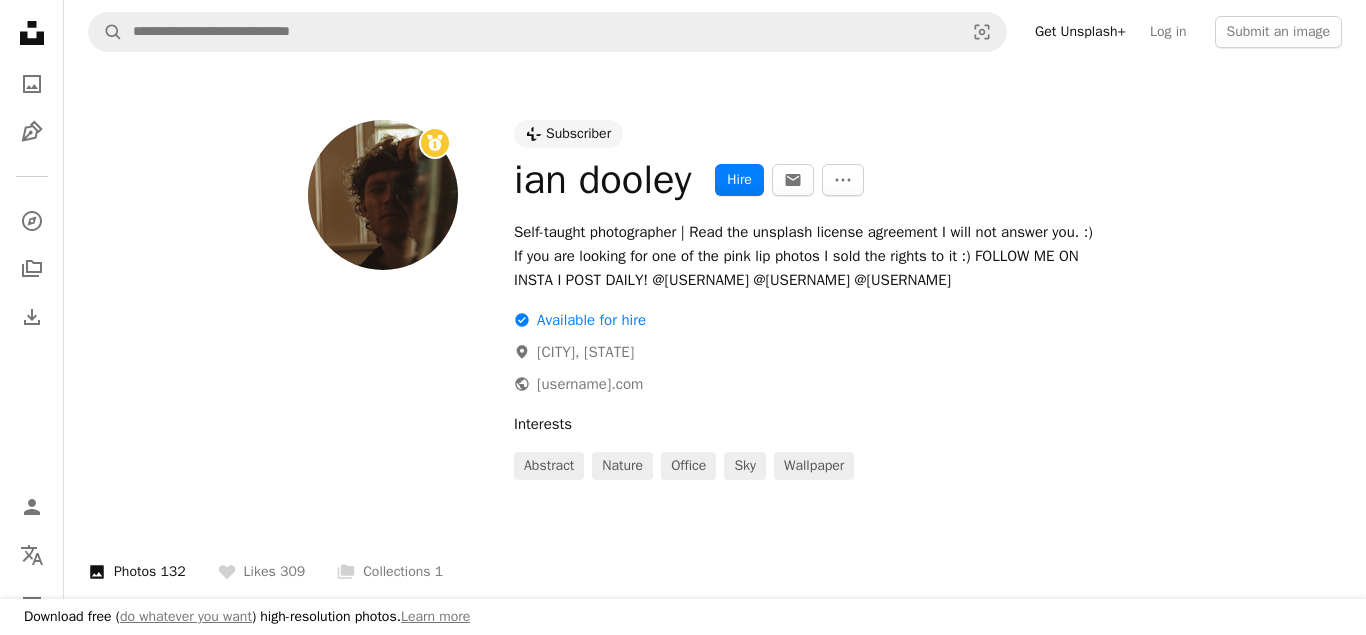 click on "An X shape Download free ( do whatever you want ) high-resolution photos.  Learn more Join Unsplash Already have an account?  Login First name Last name Email Username  (only letters, numbers and underscores) Password  (min. 8 char) Join By joining, you agree to the  Terms  and  Privacy Policy ." at bounding box center (683, 5216) 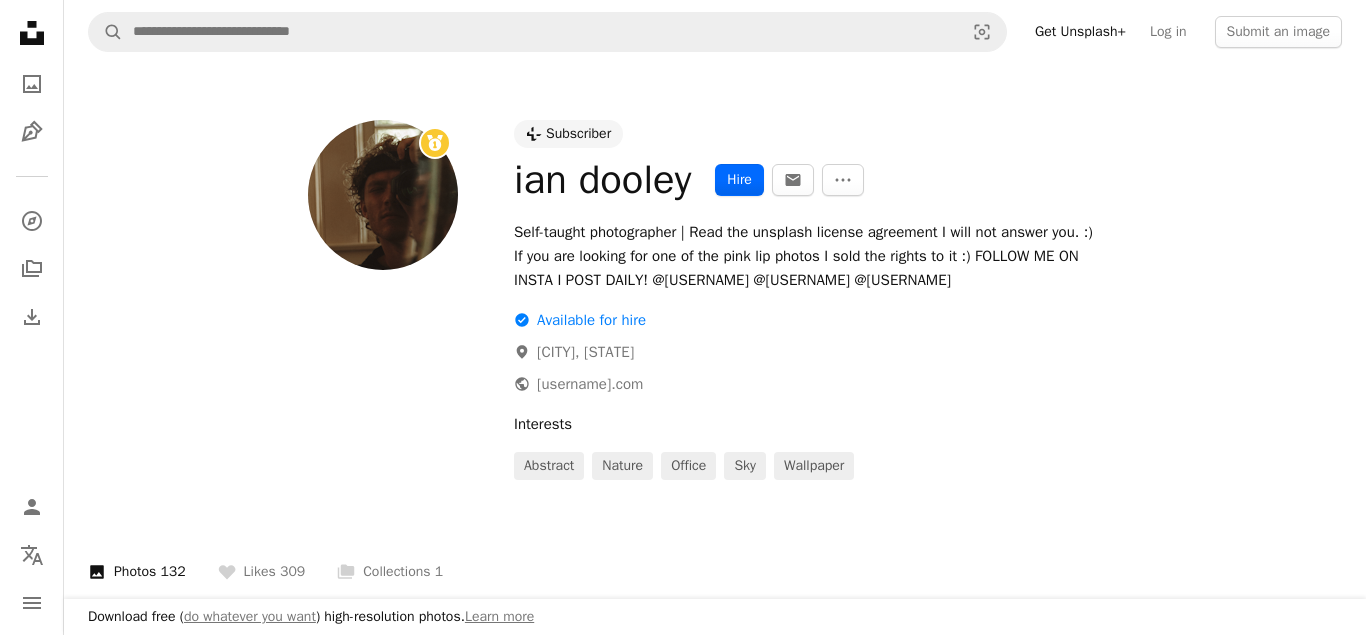 click on "Hire" at bounding box center (739, 180) 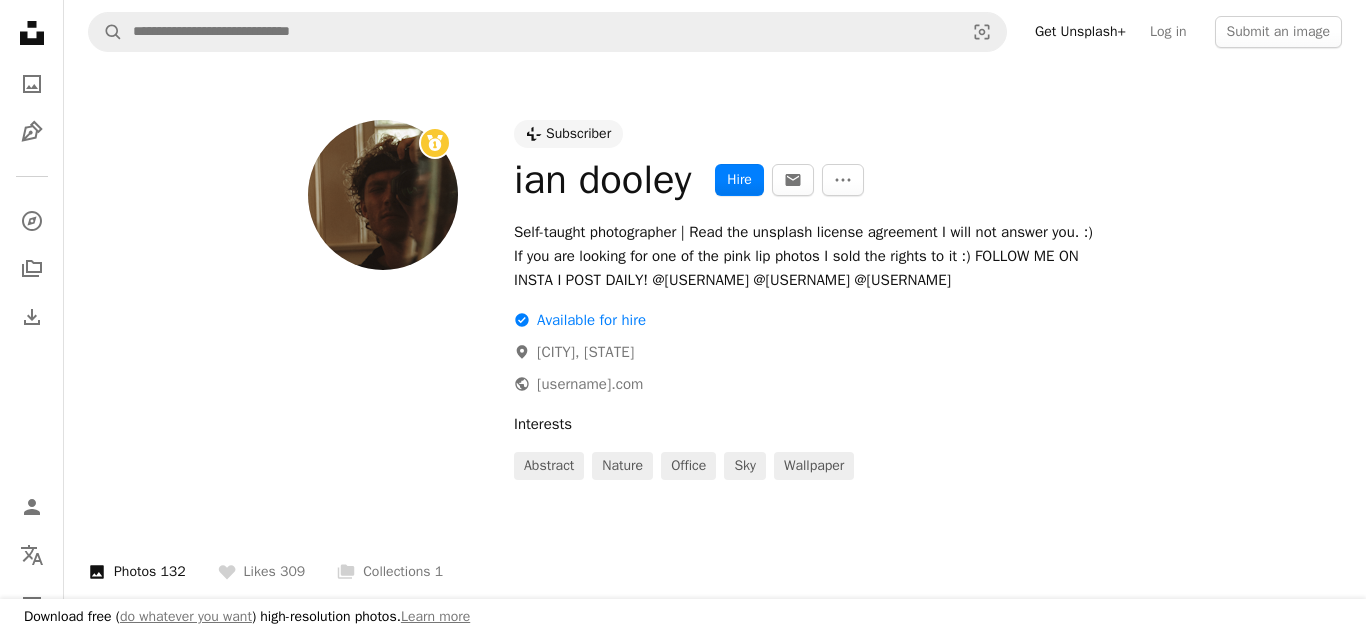 click on "An X shape Download free ( do whatever you want ) high-resolution photos.  Learn more Join Unsplash Already have an account?  Login First name Last name Email Username  (only letters, numbers and underscores) Password  (min. 8 char) Join By joining, you agree to the  Terms  and  Privacy Policy ." at bounding box center (683, 5216) 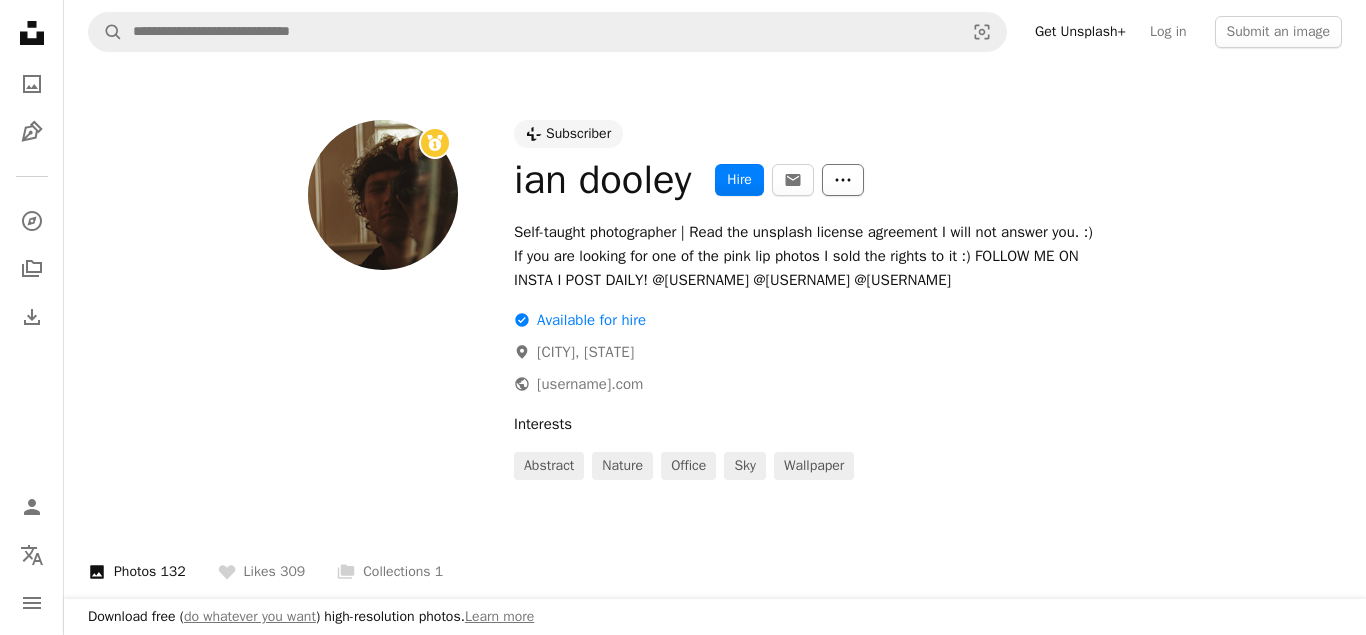 click on "More Actions" 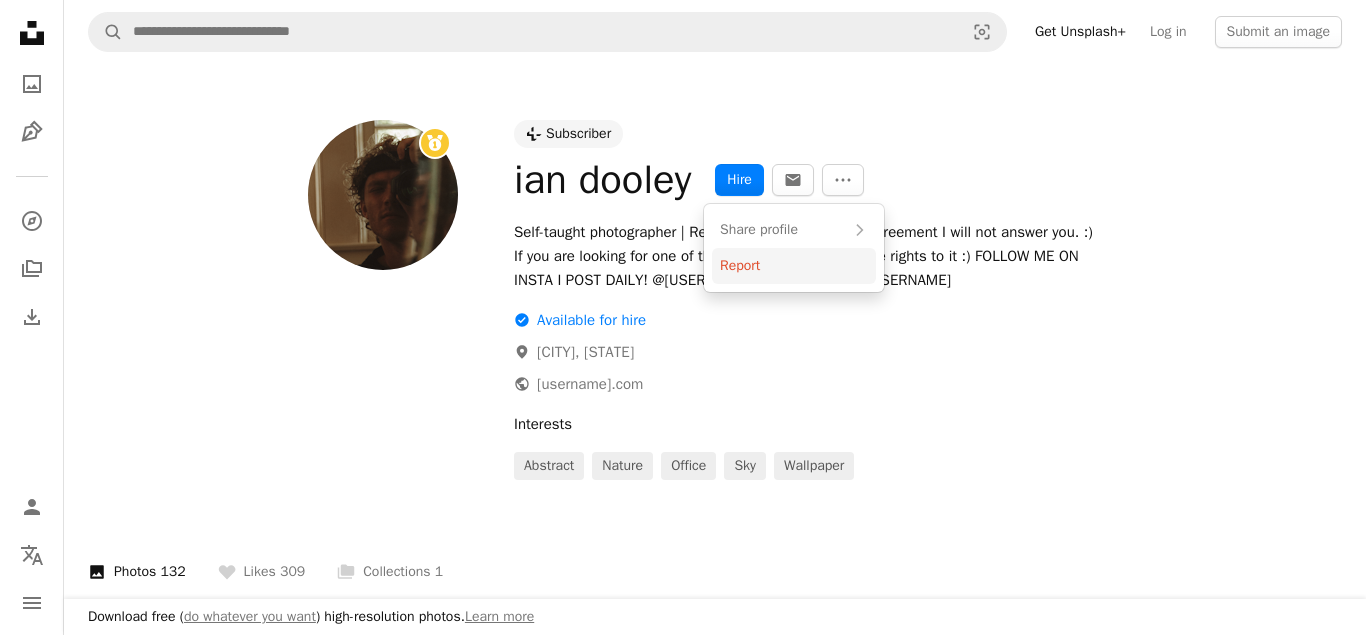 click on "Report" at bounding box center (794, 266) 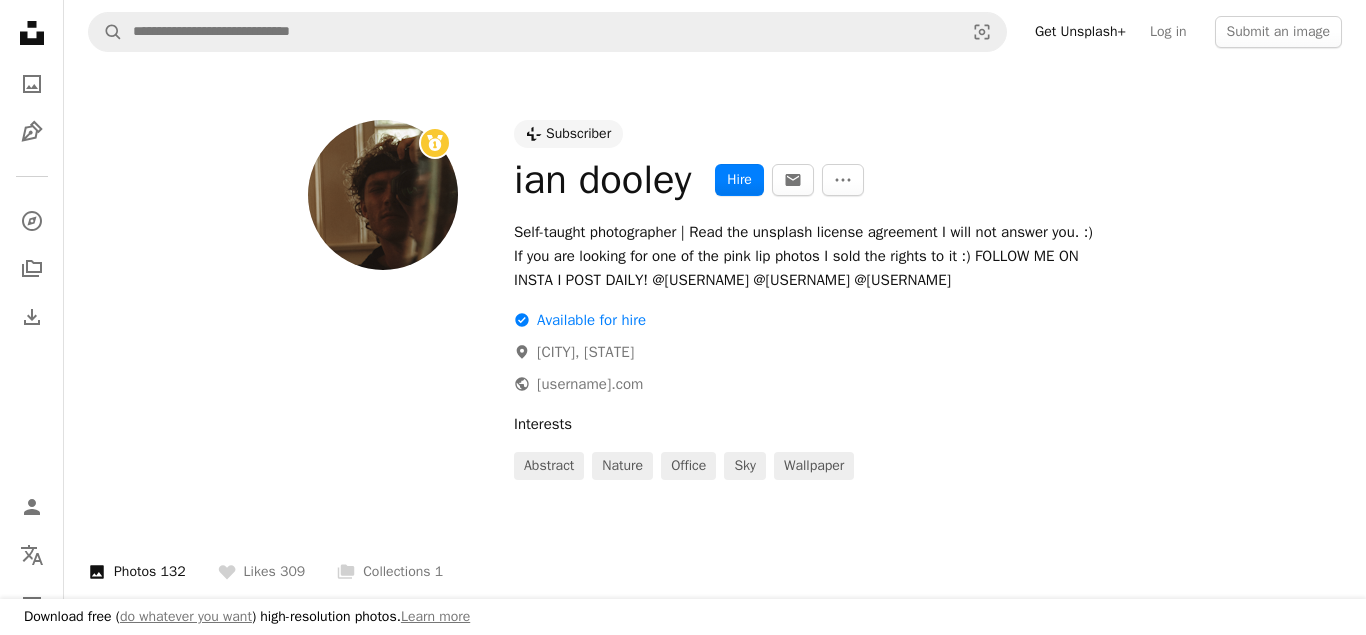 click on "An X shape Download free ( do whatever you want ) high-resolution photos.  Learn more Join Unsplash Already have an account?  Login First name Last name Email Username  (only letters, numbers and underscores) Password  (min. 8 char) Join By joining, you agree to the  Terms  and  Privacy Policy ." at bounding box center (683, 5216) 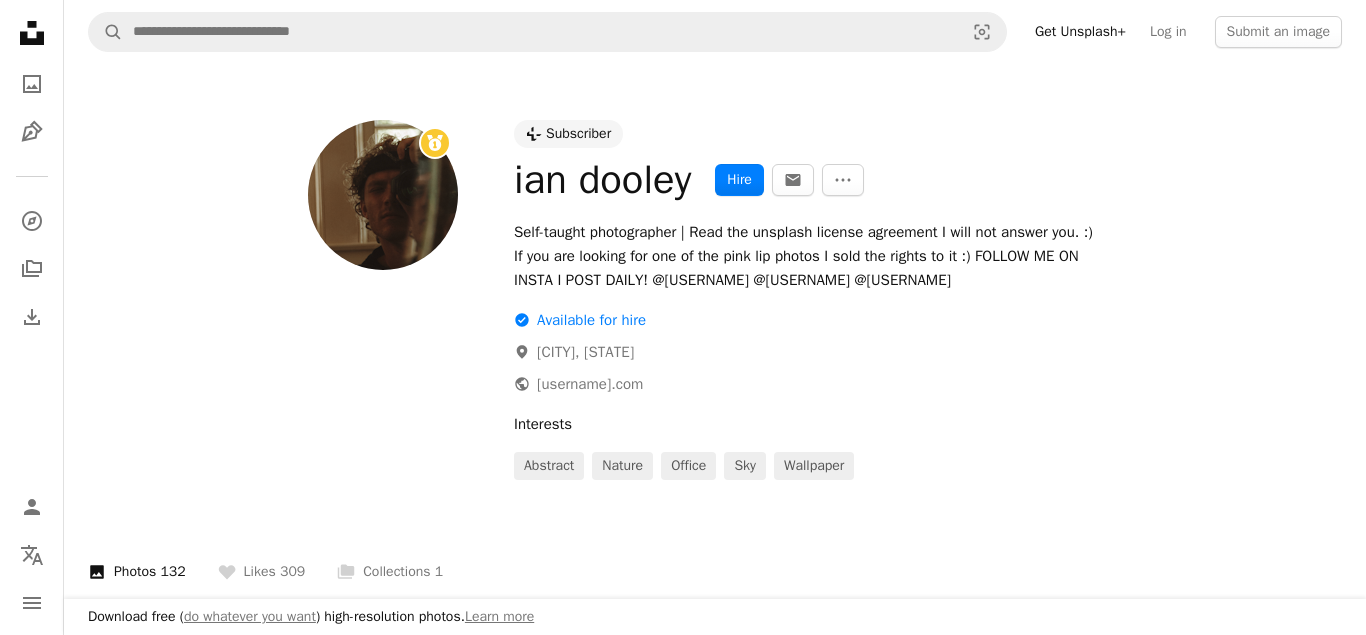 click on "Plus sign for Unsplash+ Subscriber" at bounding box center (568, 134) 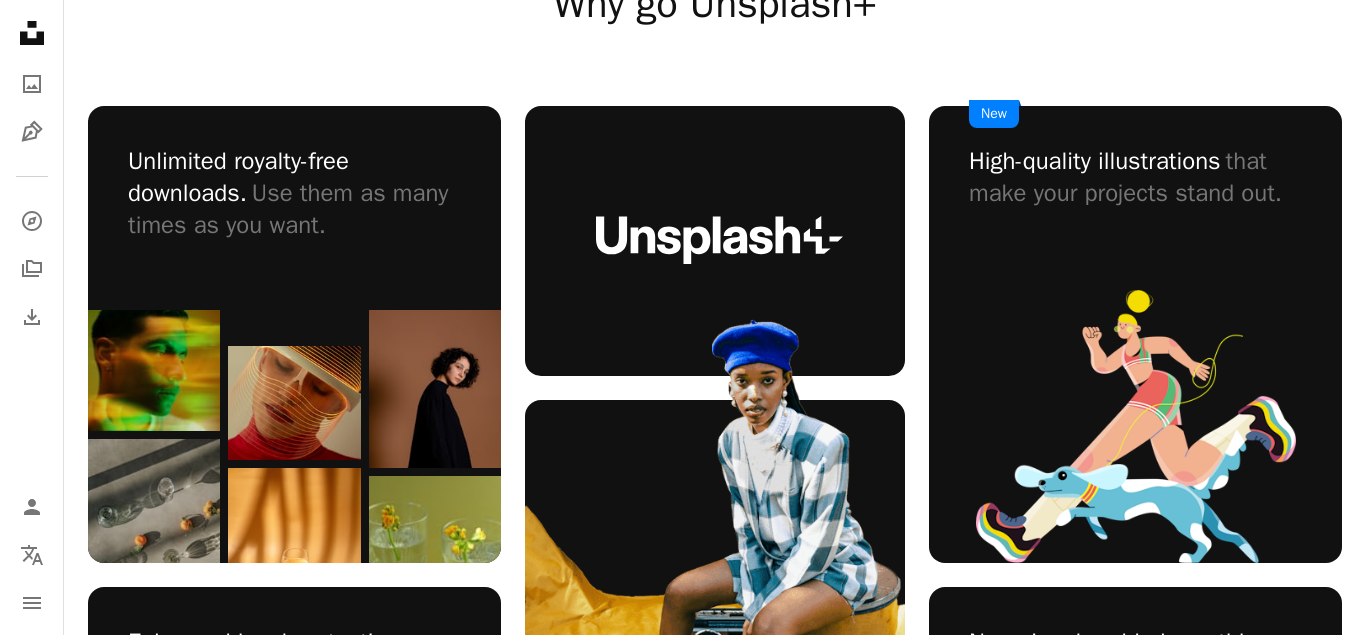 scroll, scrollTop: 1202, scrollLeft: 0, axis: vertical 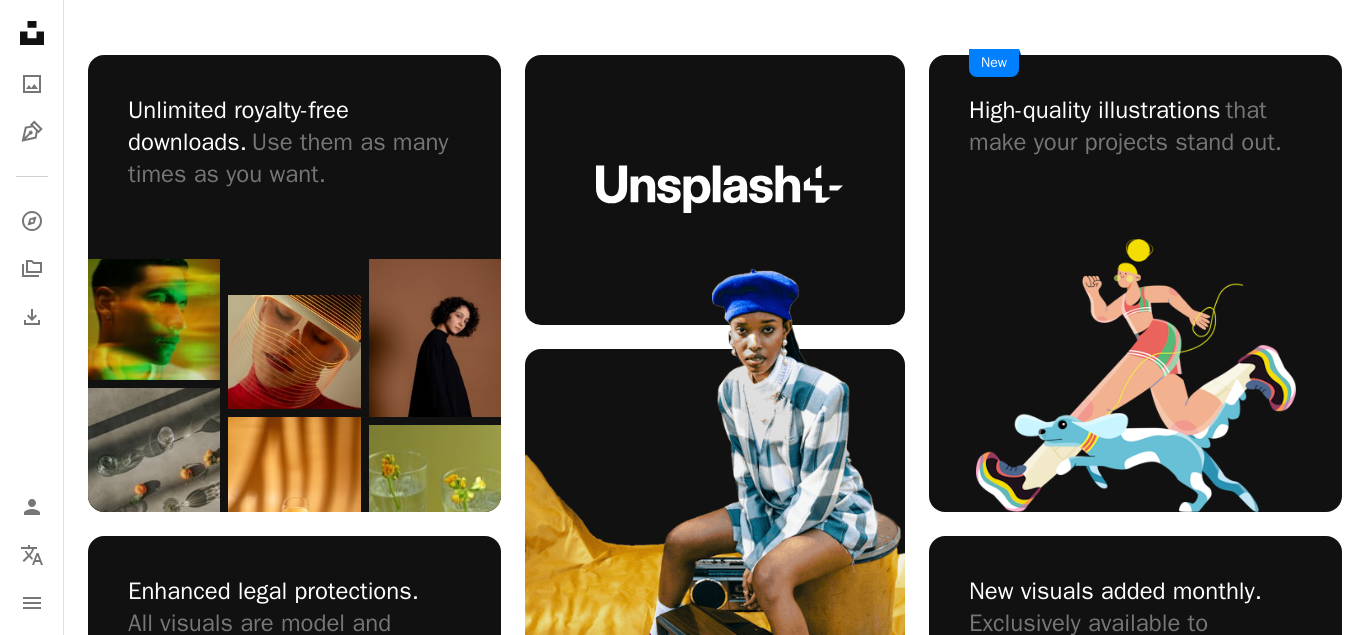 click at bounding box center [772, 492] 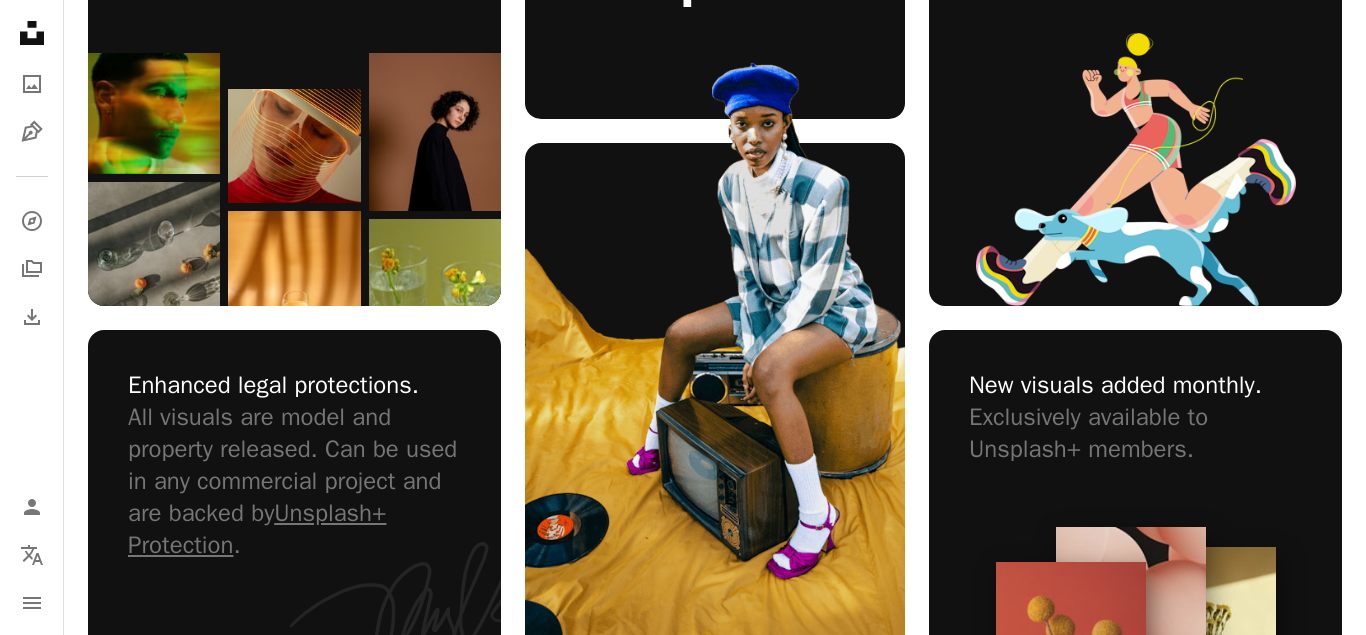 scroll, scrollTop: 1202, scrollLeft: 0, axis: vertical 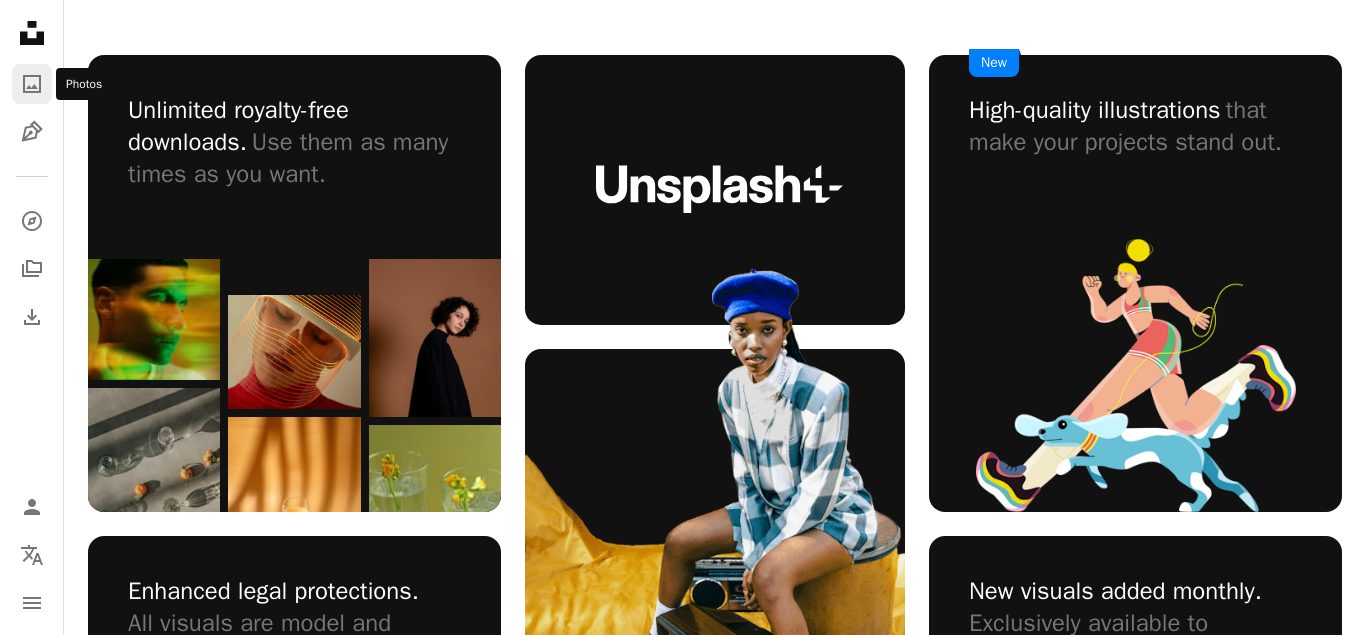 click on "A photo" at bounding box center (32, 84) 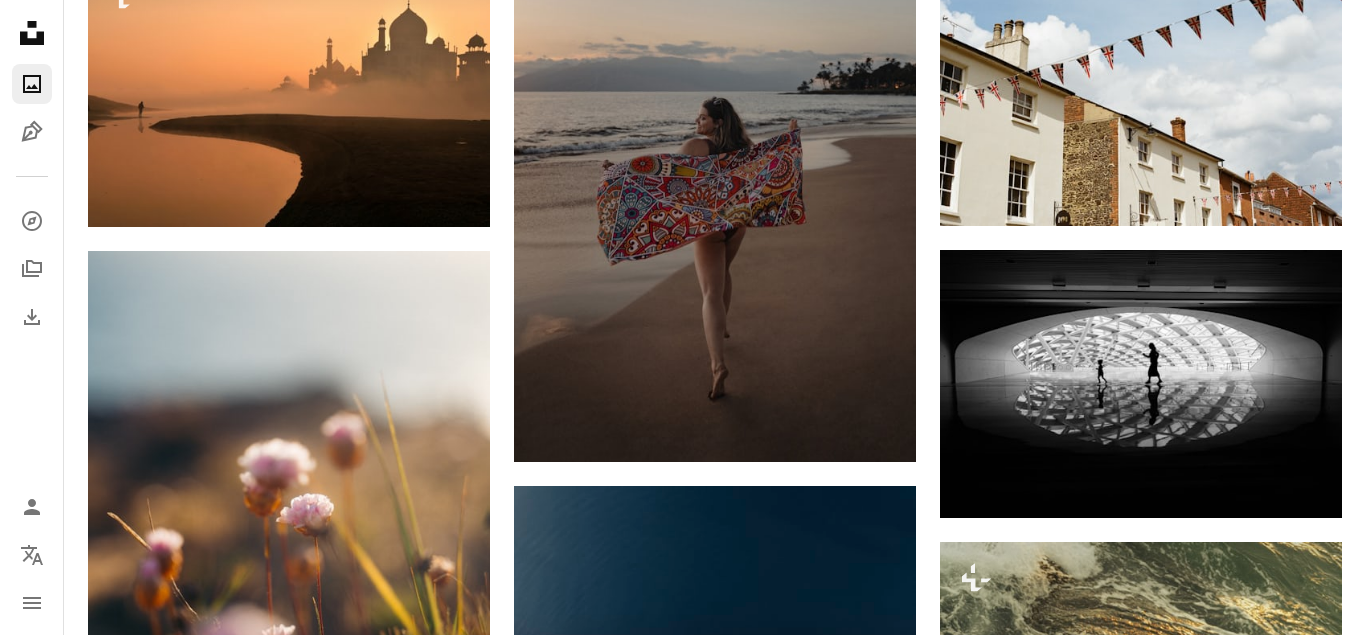 scroll, scrollTop: 0, scrollLeft: 0, axis: both 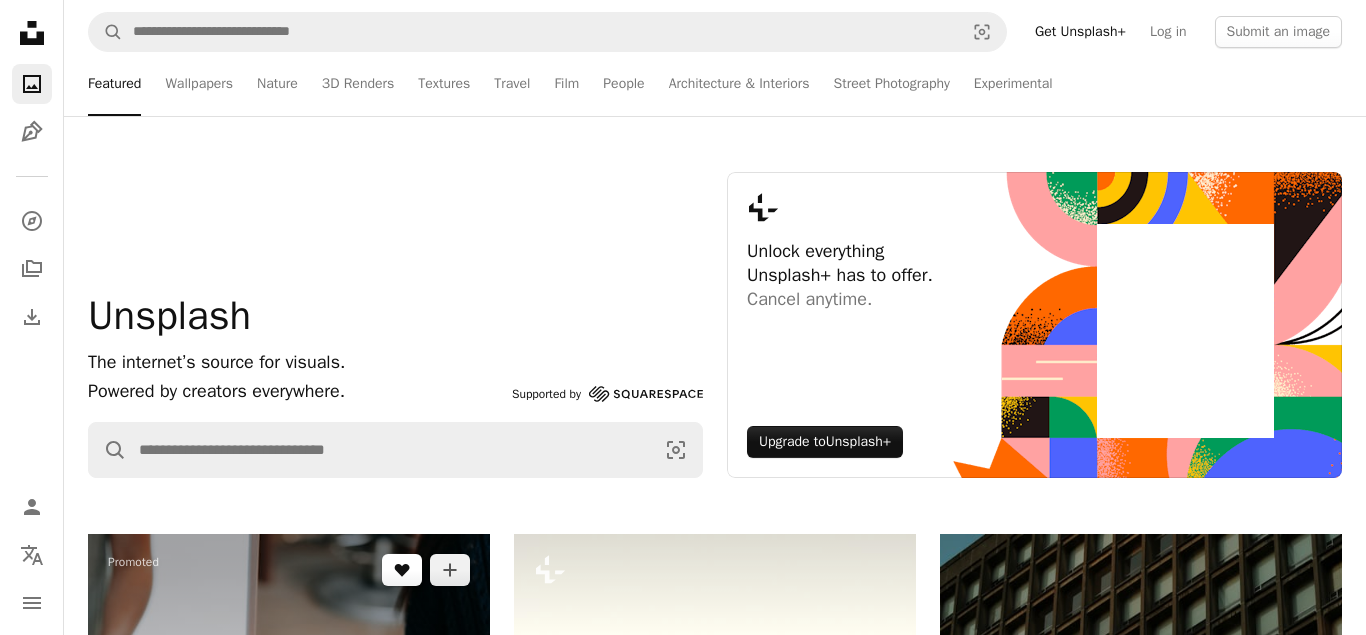 click on "A heart" at bounding box center (402, 570) 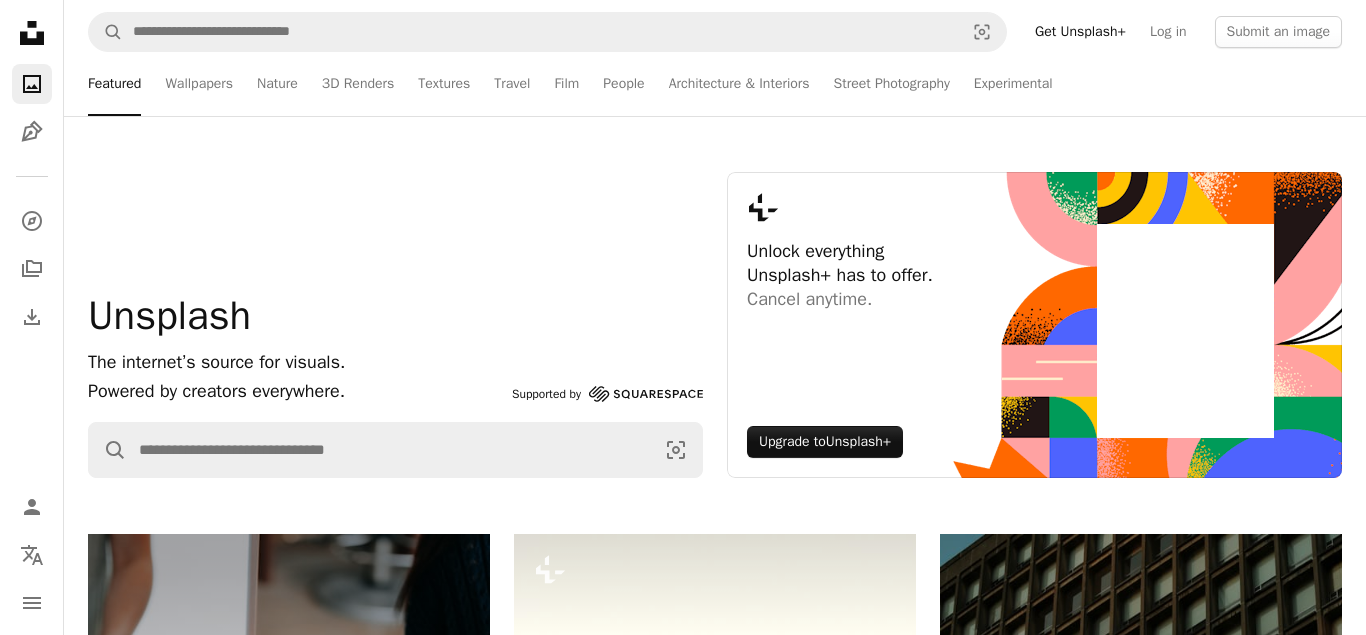 click at bounding box center [373, 5018] 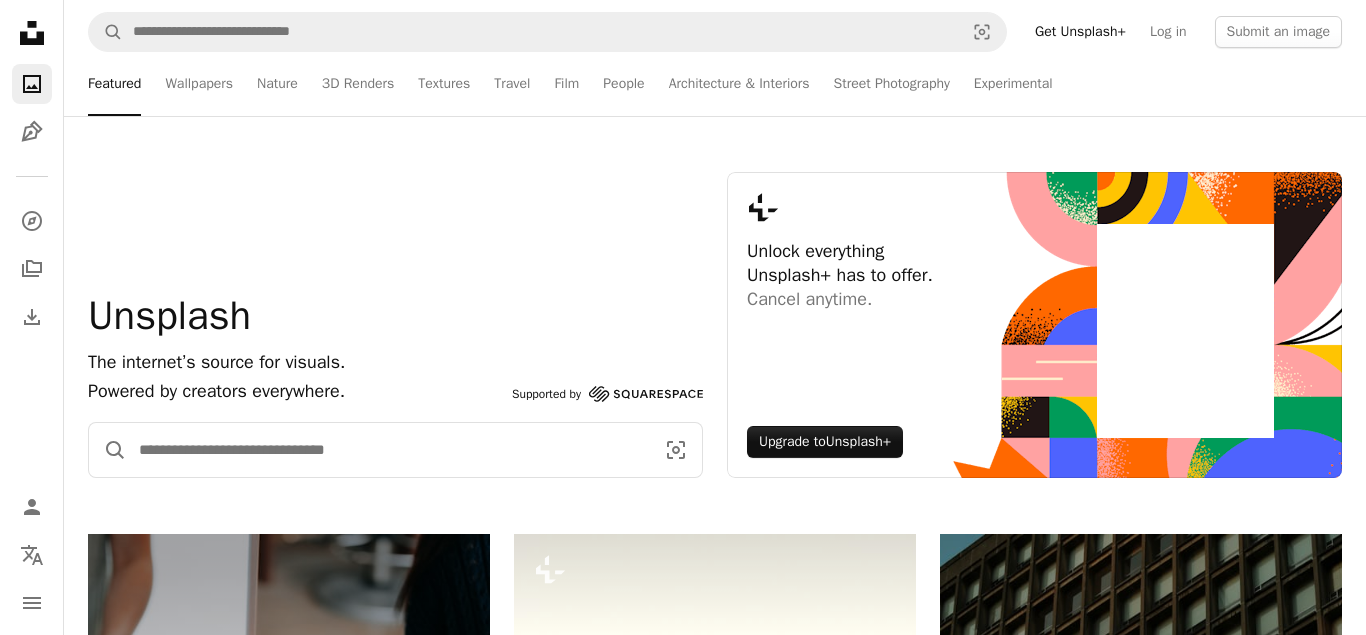 click at bounding box center (388, 450) 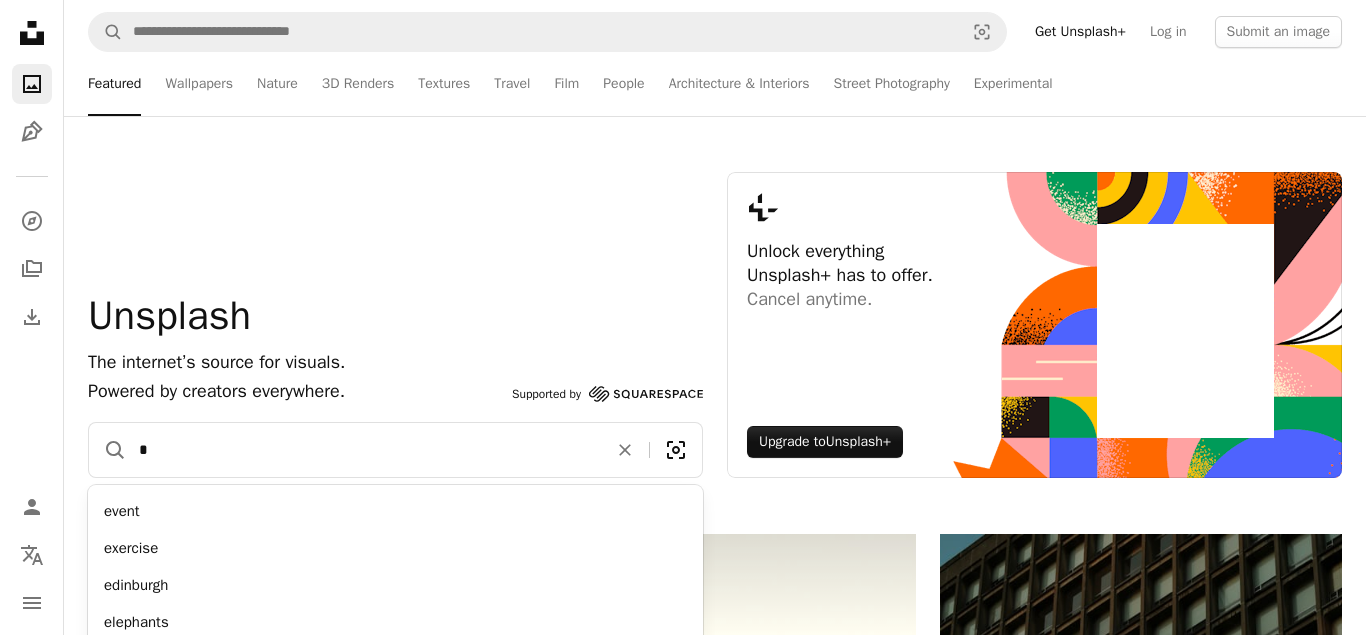 type on "*" 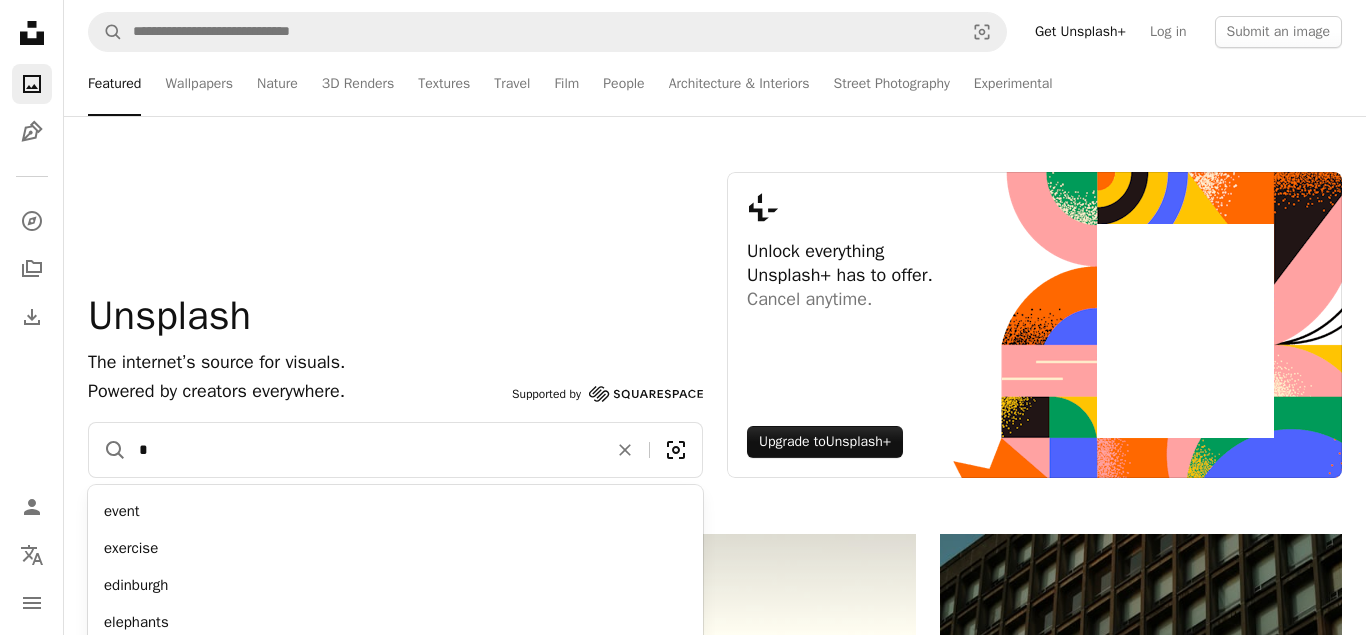 click 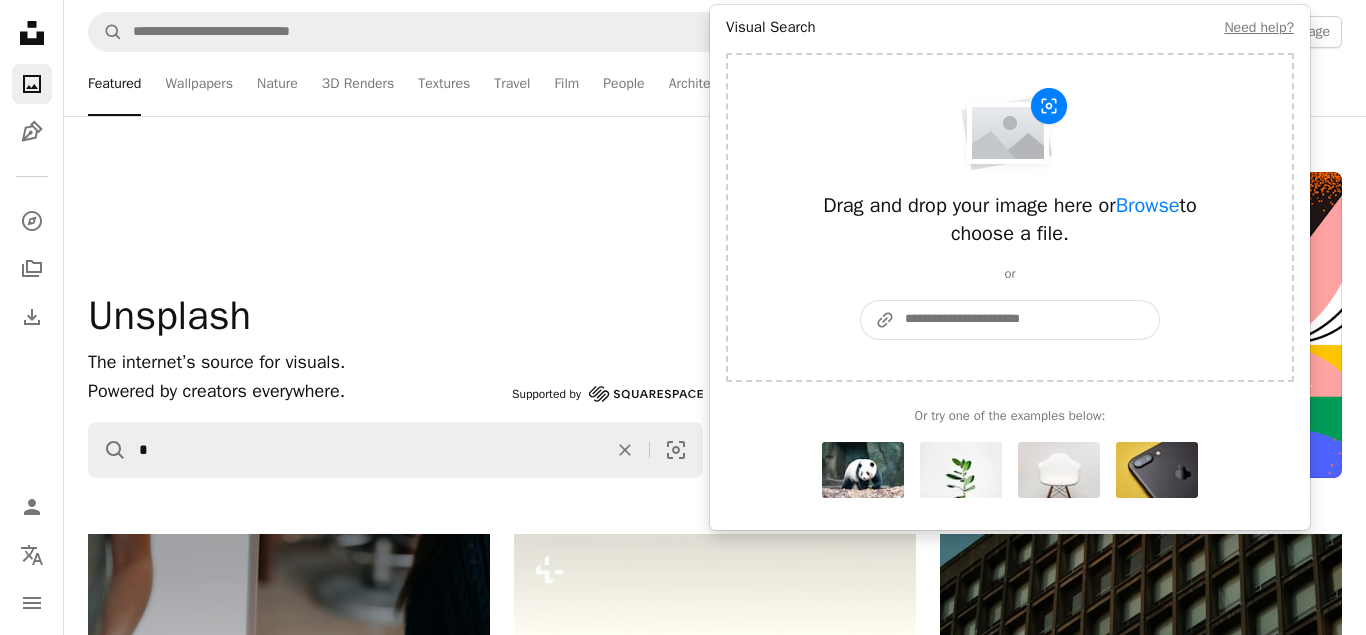 click on "A URL sharing icon (chains) Paste an image or a URL" at bounding box center (1027, 320) 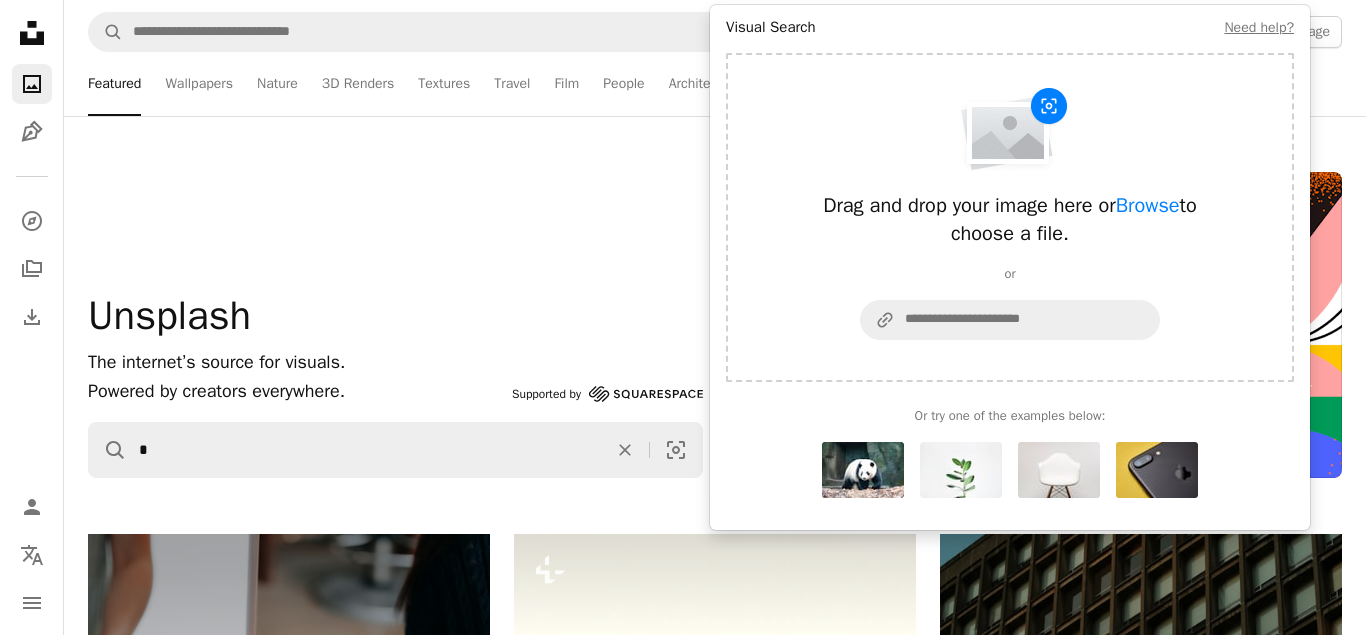 click at bounding box center (961, 470) 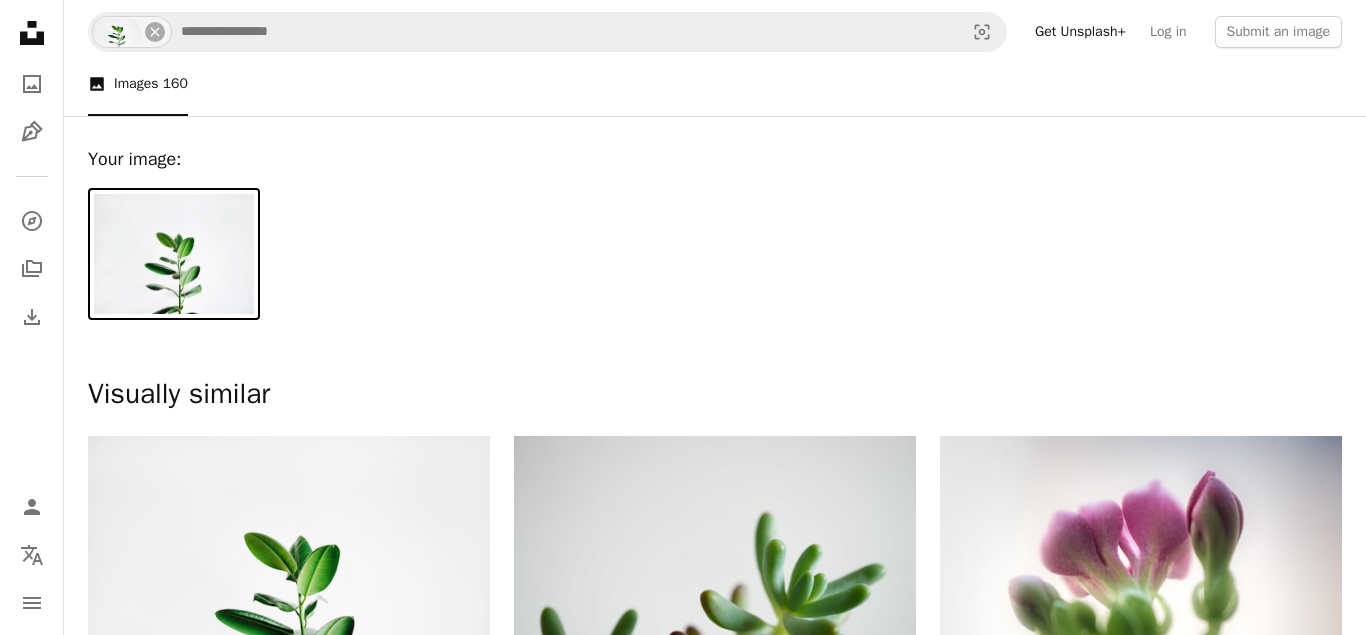 scroll, scrollTop: 601, scrollLeft: 0, axis: vertical 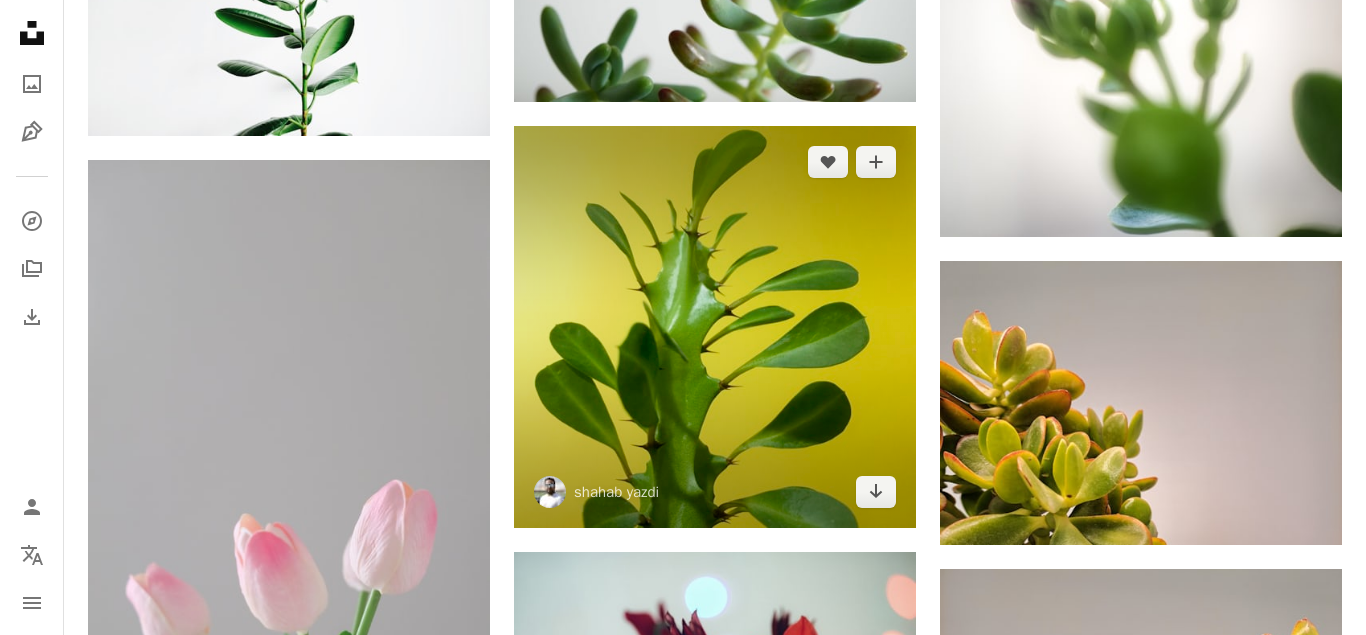 click at bounding box center (715, 327) 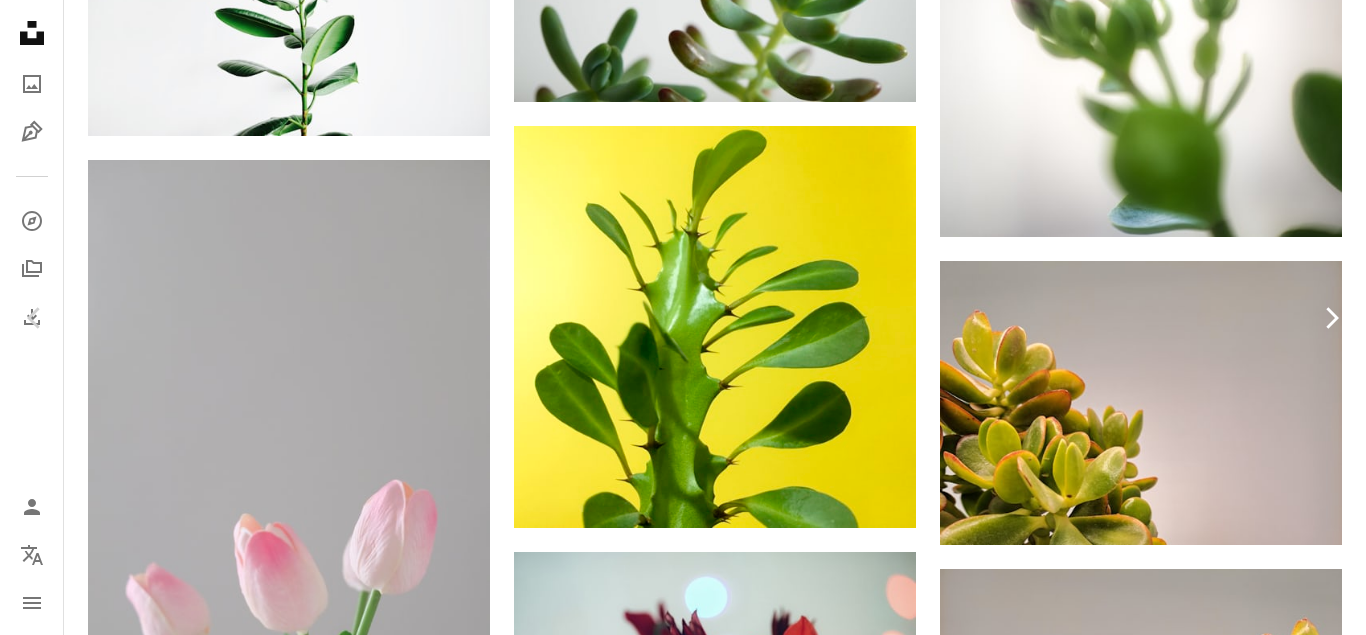 click on "Chevron right" at bounding box center [1331, 318] 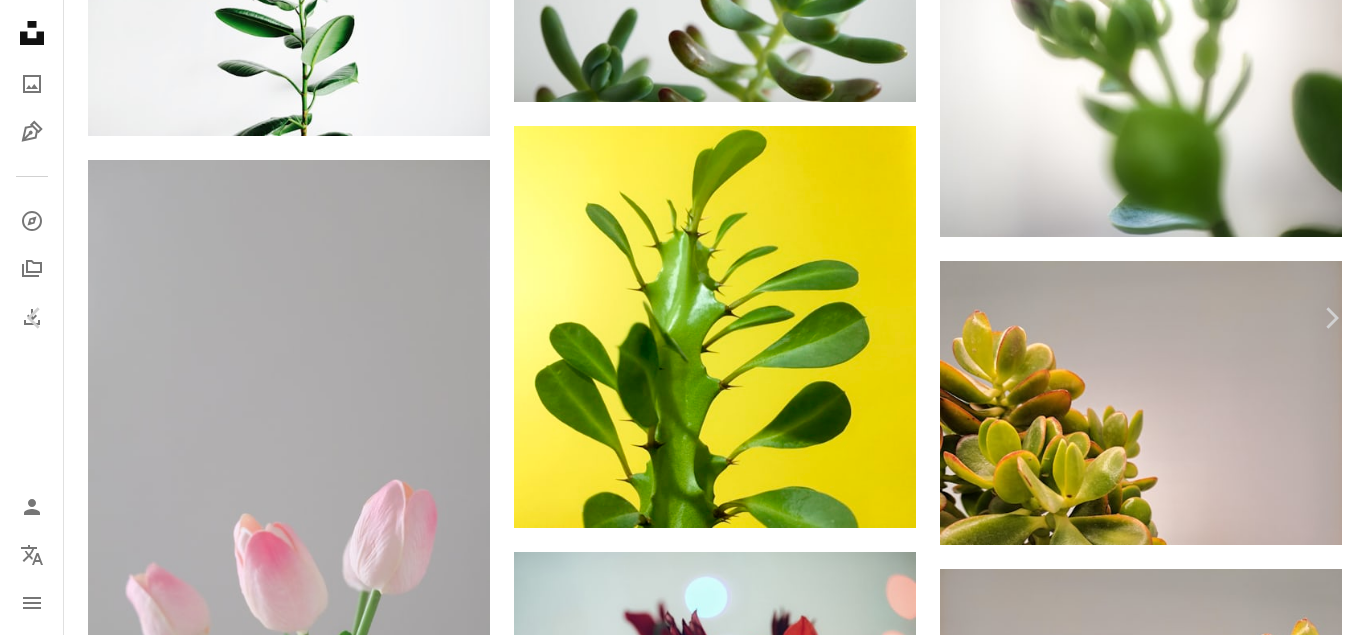 click on "An X shape Chevron left Chevron right [FIRST] [LAST] [USERNAME] A heart A plus sign Edit image   Plus sign for Unsplash+ Download free Chevron down Zoom in Views 603,316 Downloads 7,874 A forward-right arrow Share Info icon Info More Actions Calendar outlined Published on  September 23, 2019 Camera FUJIFILM, X-A2 Safety Free to use under the  Unsplash License flower photo plant photography tulip blossom petal Free images Browse premium related images on iStock  |  Save 20% with code UNSPLASH20 View more on iStock  ↗ Related images A heart A plus sign [FIRST] [LAST] Arrow pointing down Plus sign for Unsplash+ A heart A plus sign [FIRST] [LAST] For  Unsplash+ A lock   Purchase A heart A plus sign [FIRST] [LAST] Available for hire A checkmark inside of a circle Arrow pointing down Plus sign for Unsplash+ A heart A plus sign [FIRST] [LAST] For  Unsplash+ A lock   Purchase A heart A plus sign [FIRST] [LAST] Available for hire Arrow pointing down" at bounding box center [683, 4693] 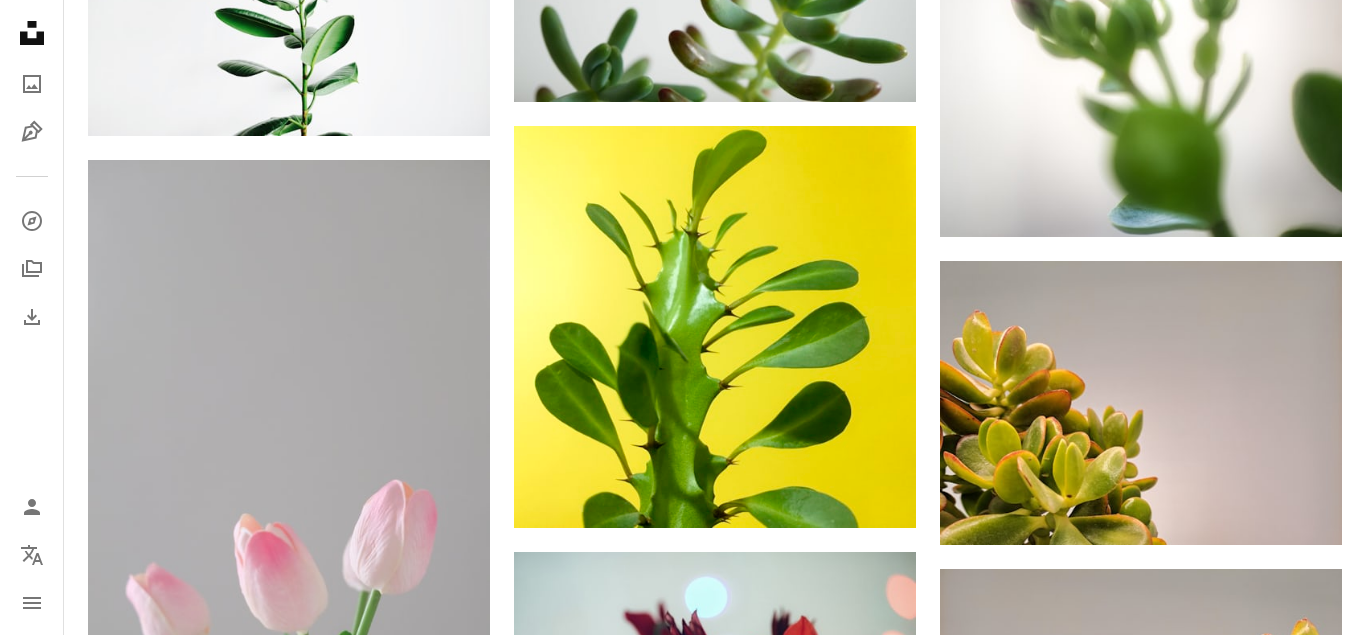 click on "Unsplash logo Unsplash Home A photo Pen Tool A compass A stack of folders Download Person Localization icon navigation menu" at bounding box center (32, 317) 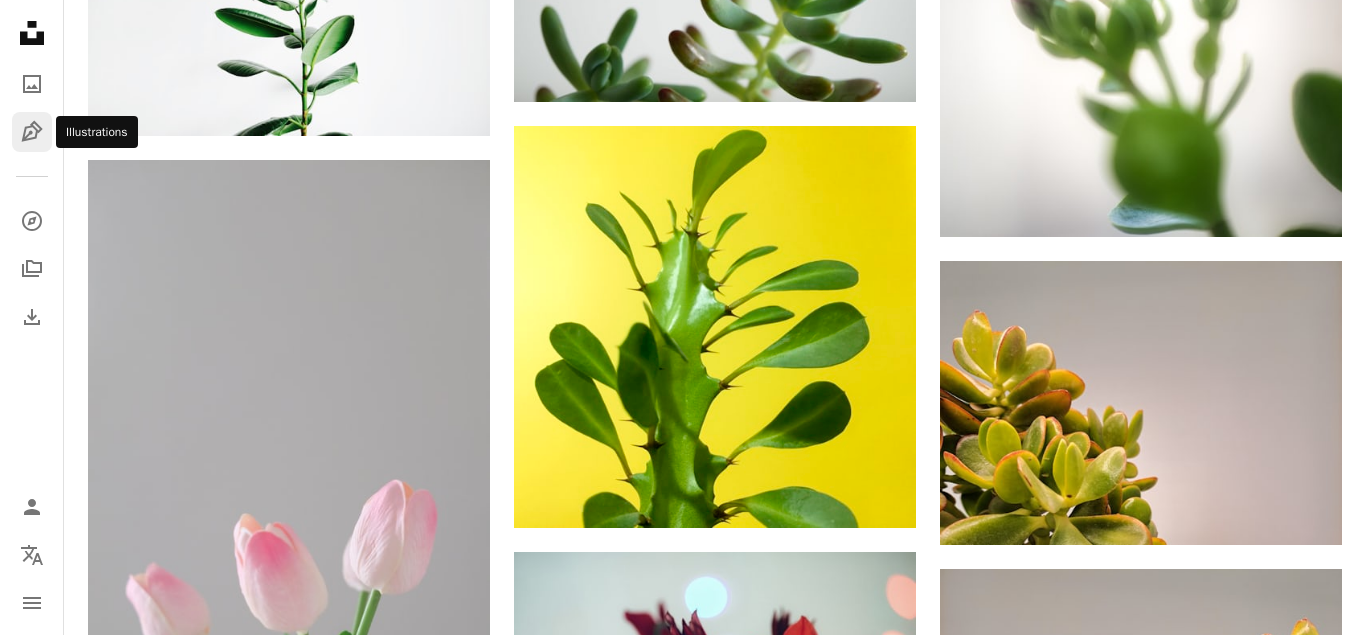 click 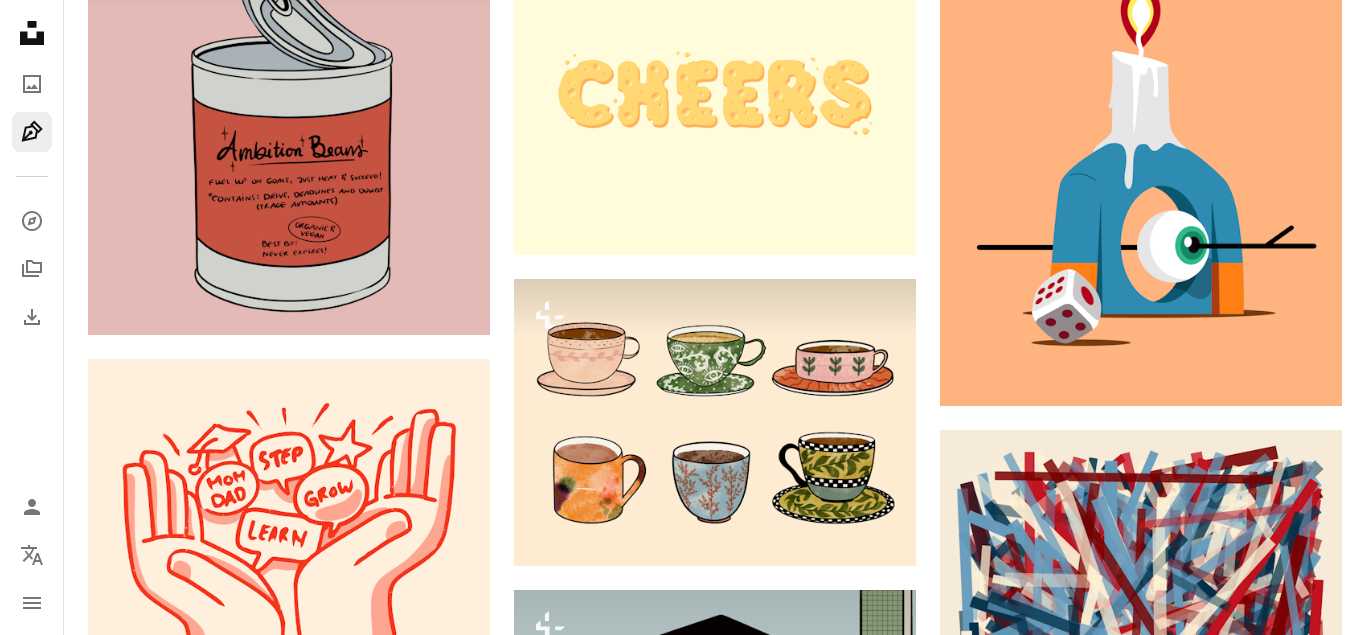 scroll, scrollTop: 0, scrollLeft: 0, axis: both 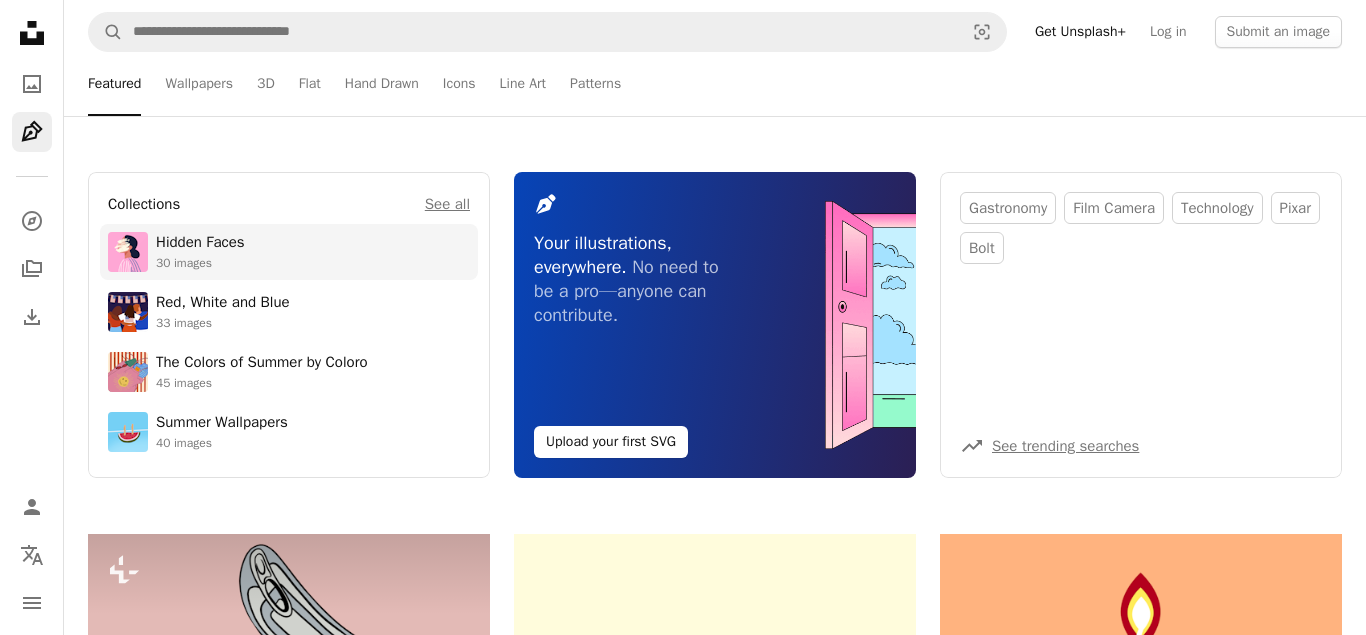 click on "30 images" at bounding box center (200, 263) 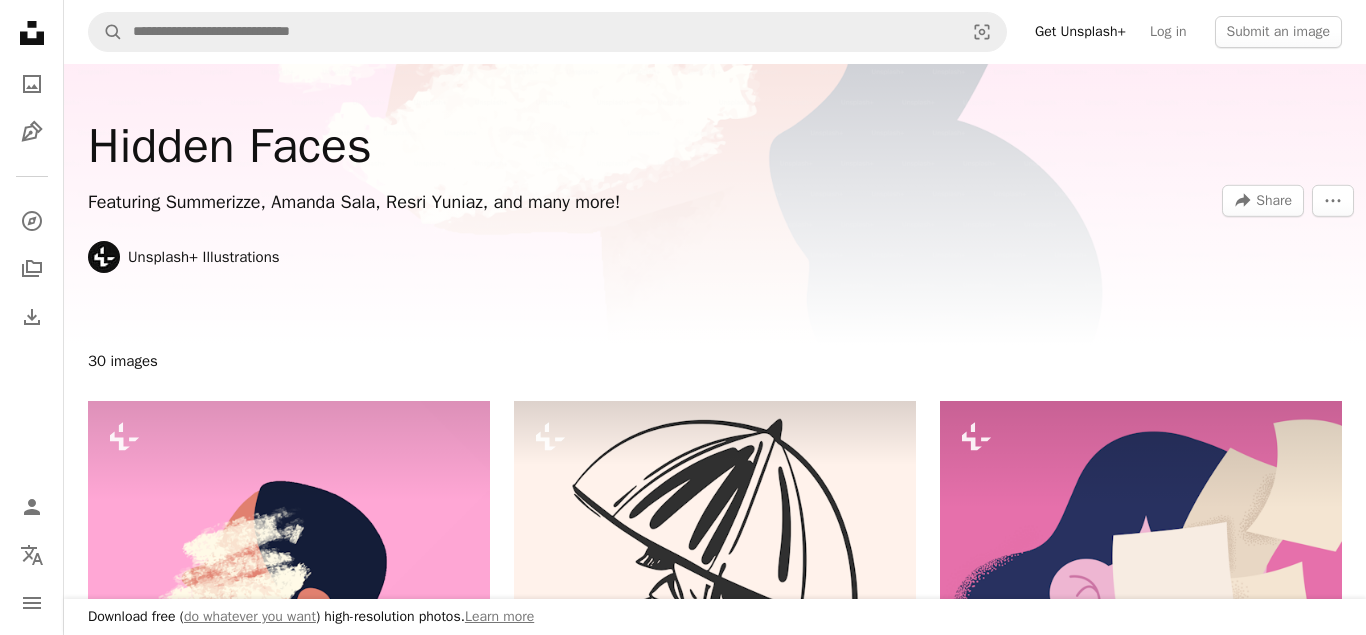 click on "Unsplash+ Illustrations" at bounding box center (204, 257) 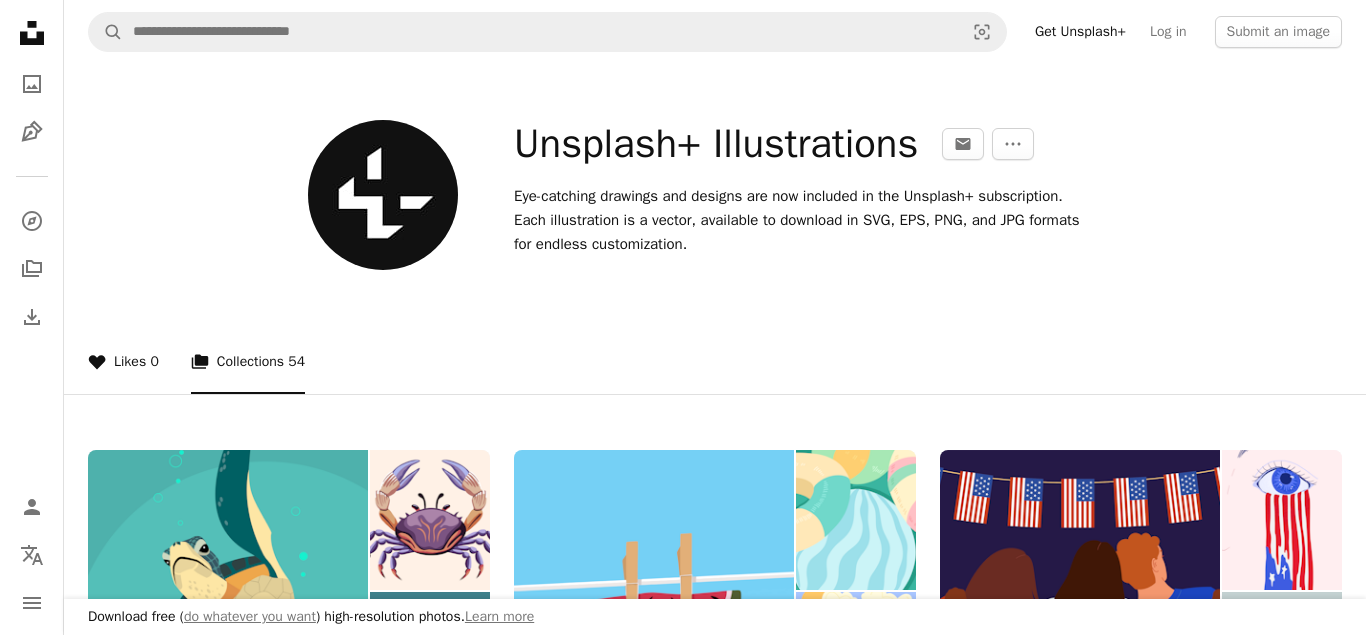 click on "A heart Likes   0" at bounding box center (123, 362) 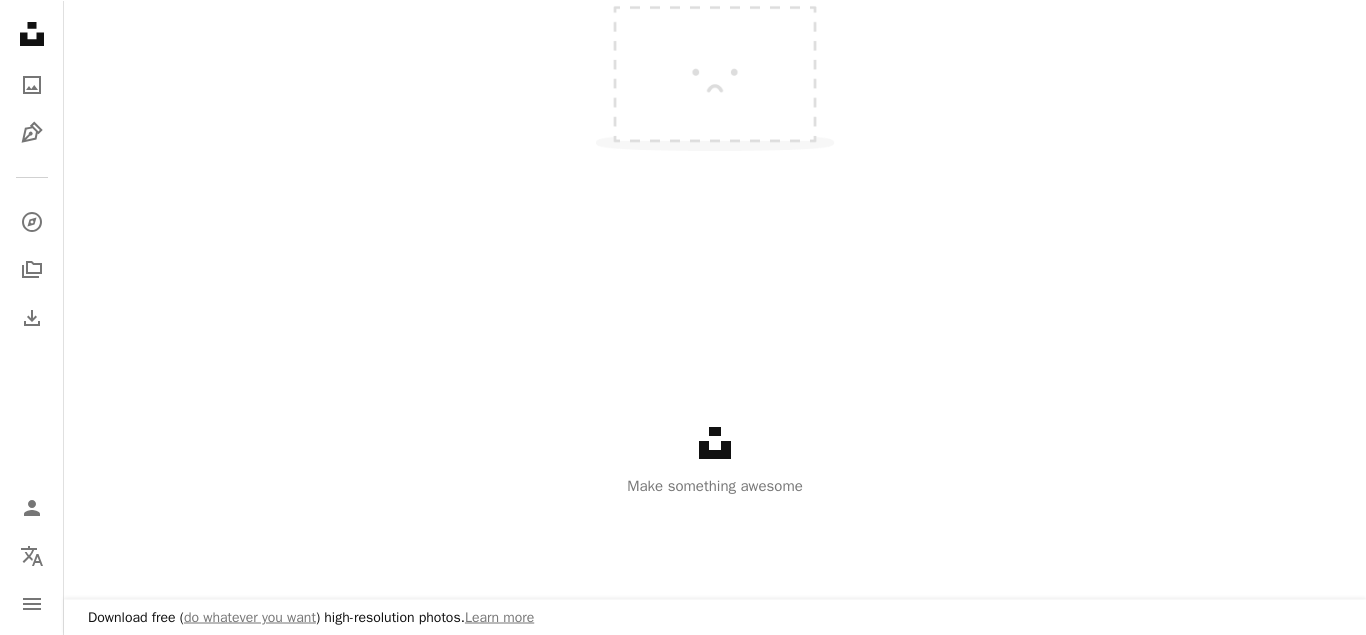 scroll, scrollTop: 522, scrollLeft: 0, axis: vertical 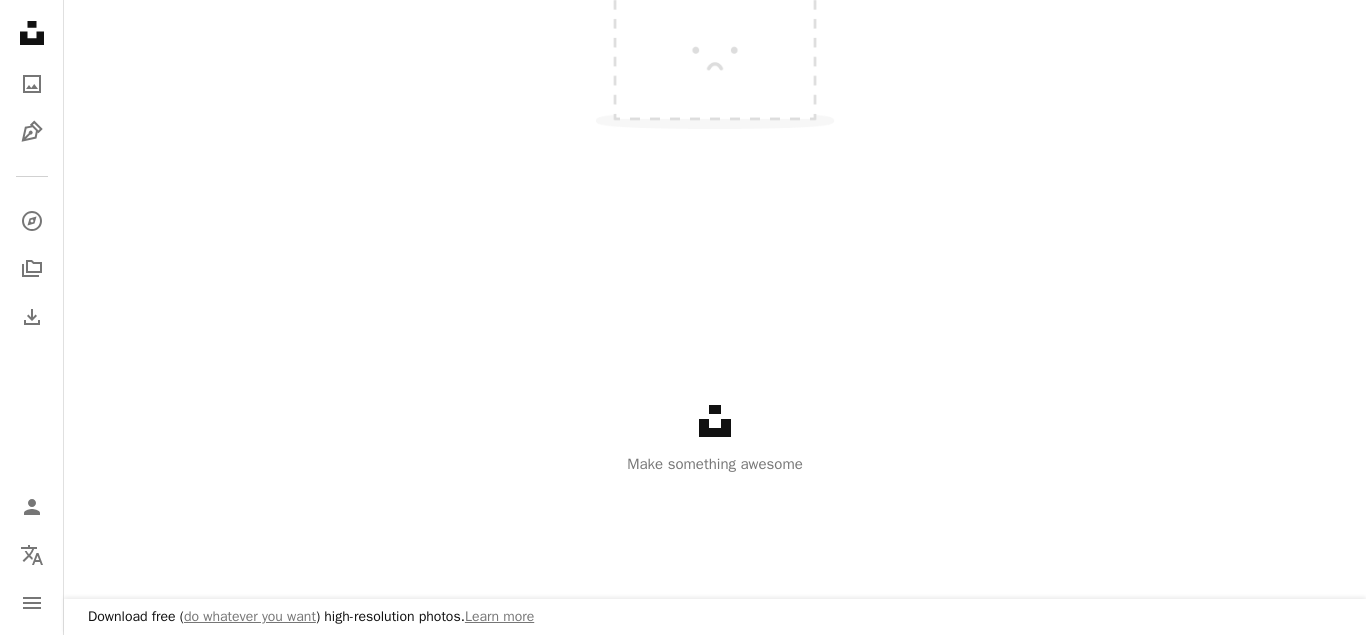 click 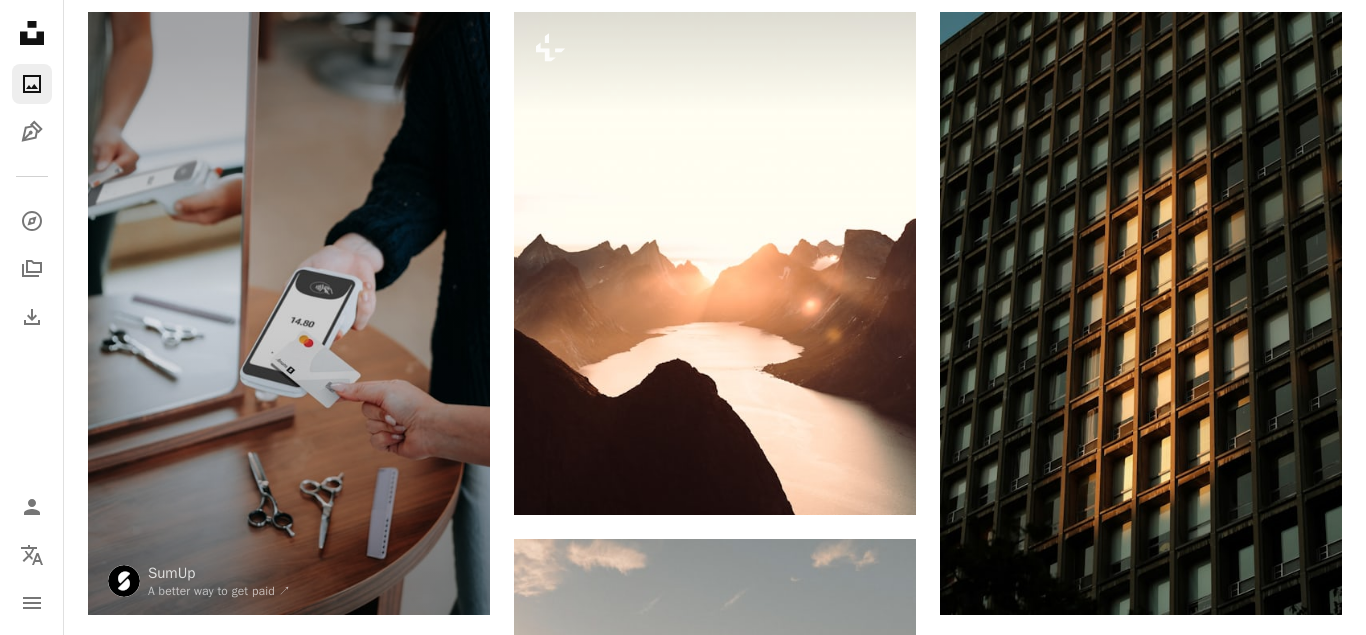 scroll, scrollTop: 0, scrollLeft: 0, axis: both 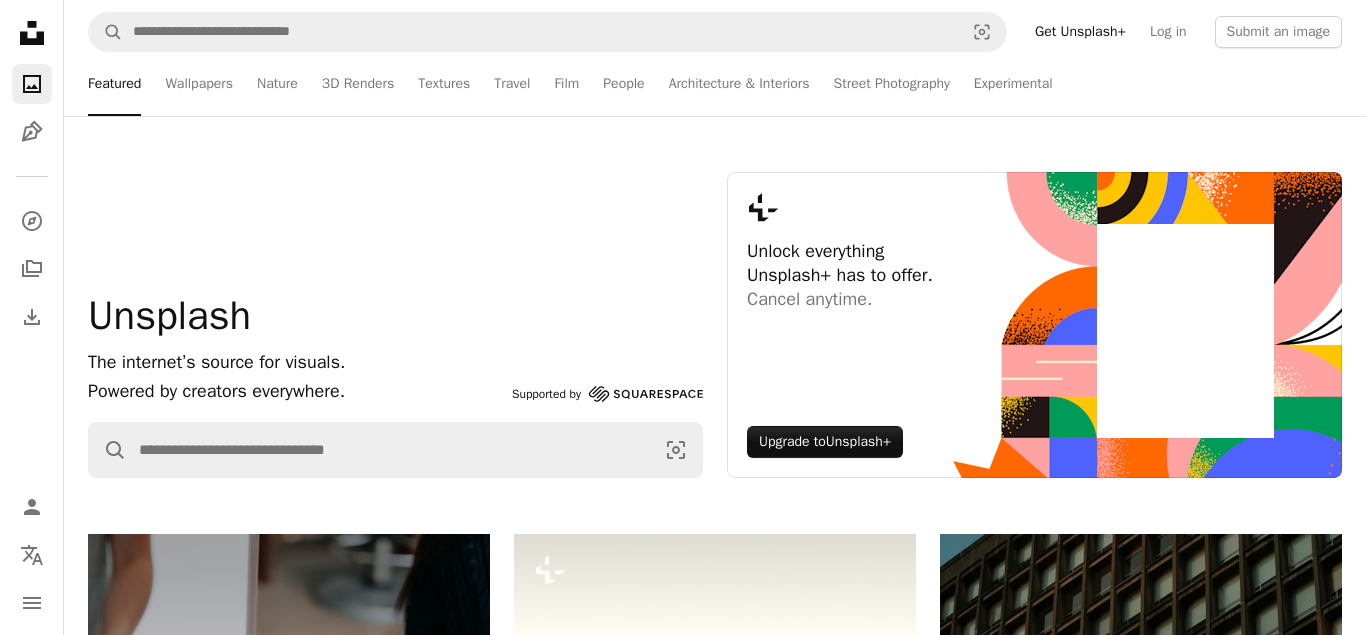 click on "Unsplash The internet’s source for visuals. Powered by creators everywhere. Supported by  Squarespace A magnifying glass Visual search Plus sign for Unsplash+ Unlock everything Unsplash+ has to offer.  Cancel anytime. Upgrade to  Unsplash+" at bounding box center [715, 325] 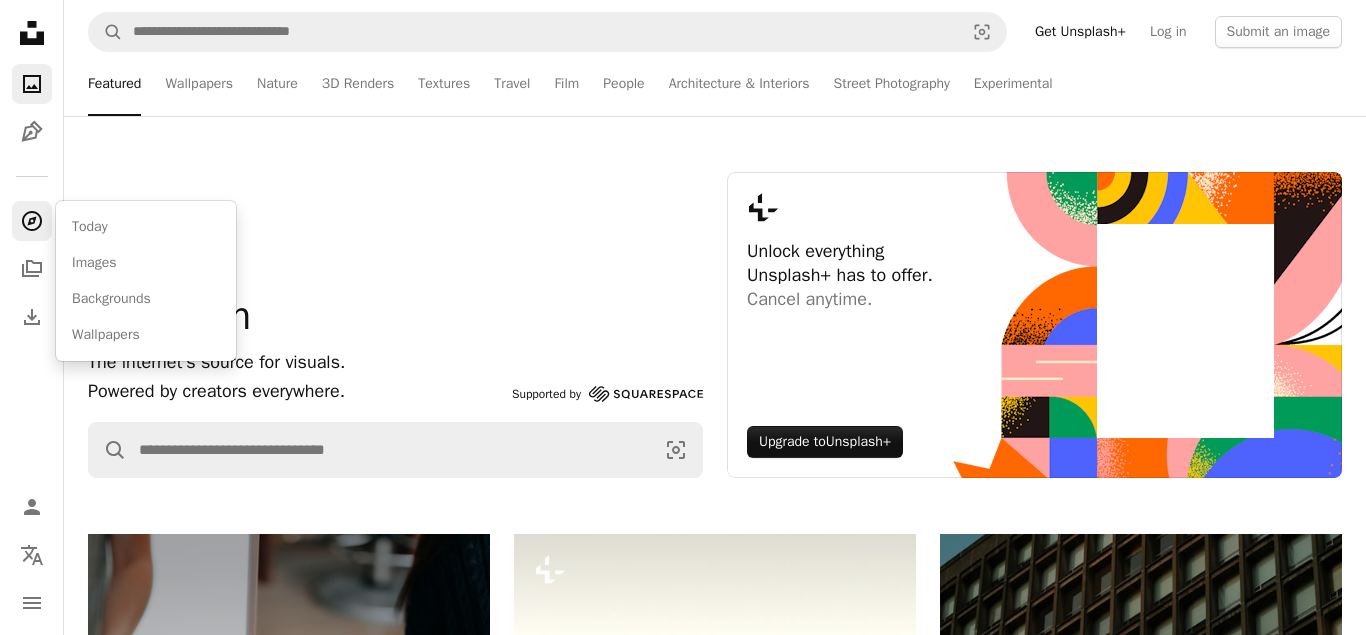 click 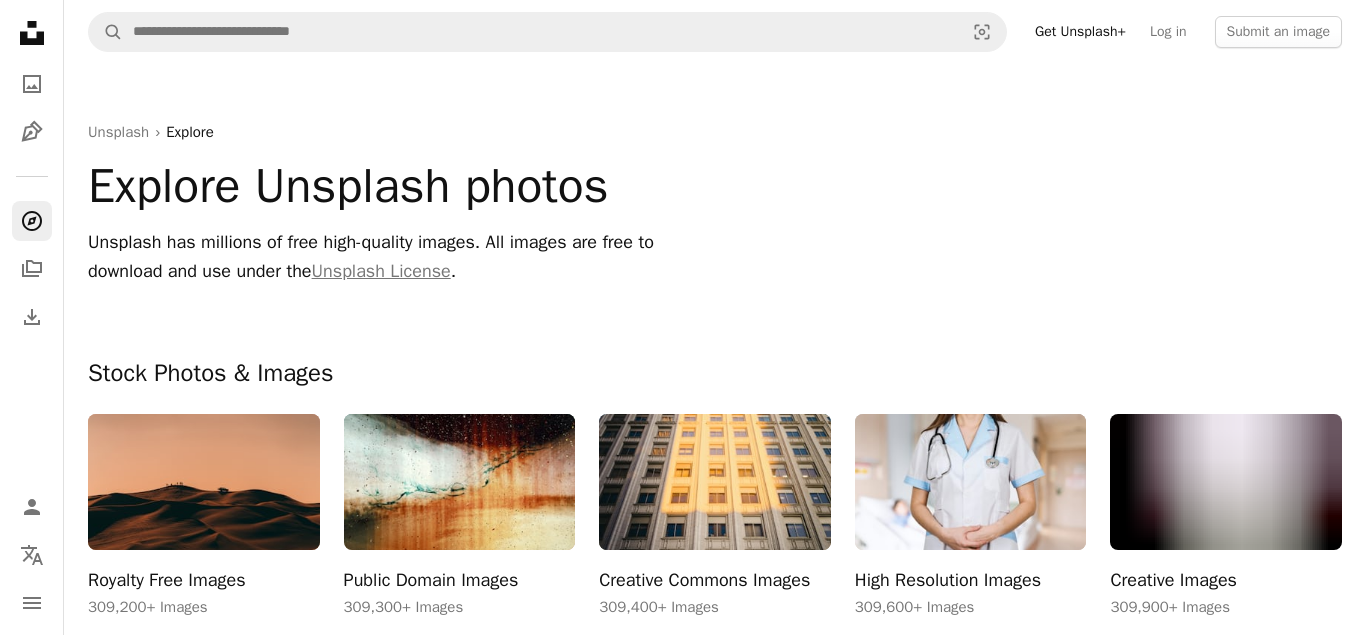 scroll, scrollTop: 599, scrollLeft: 0, axis: vertical 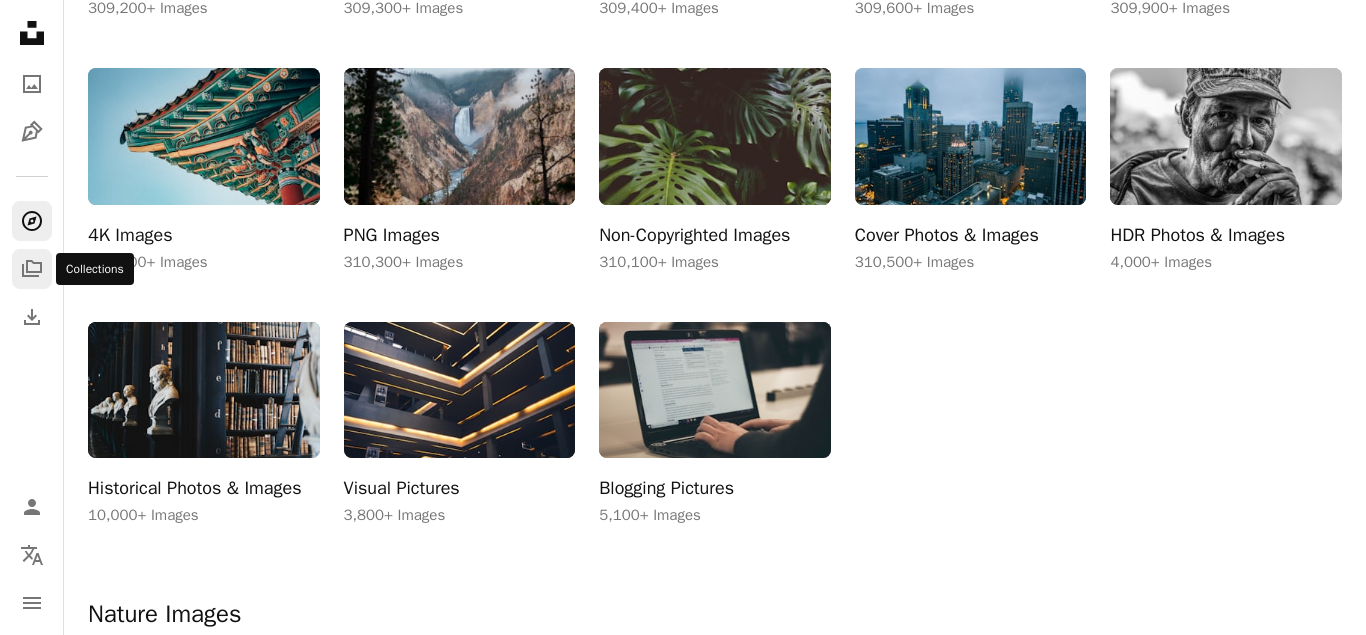 click on "A stack of folders" at bounding box center (32, 269) 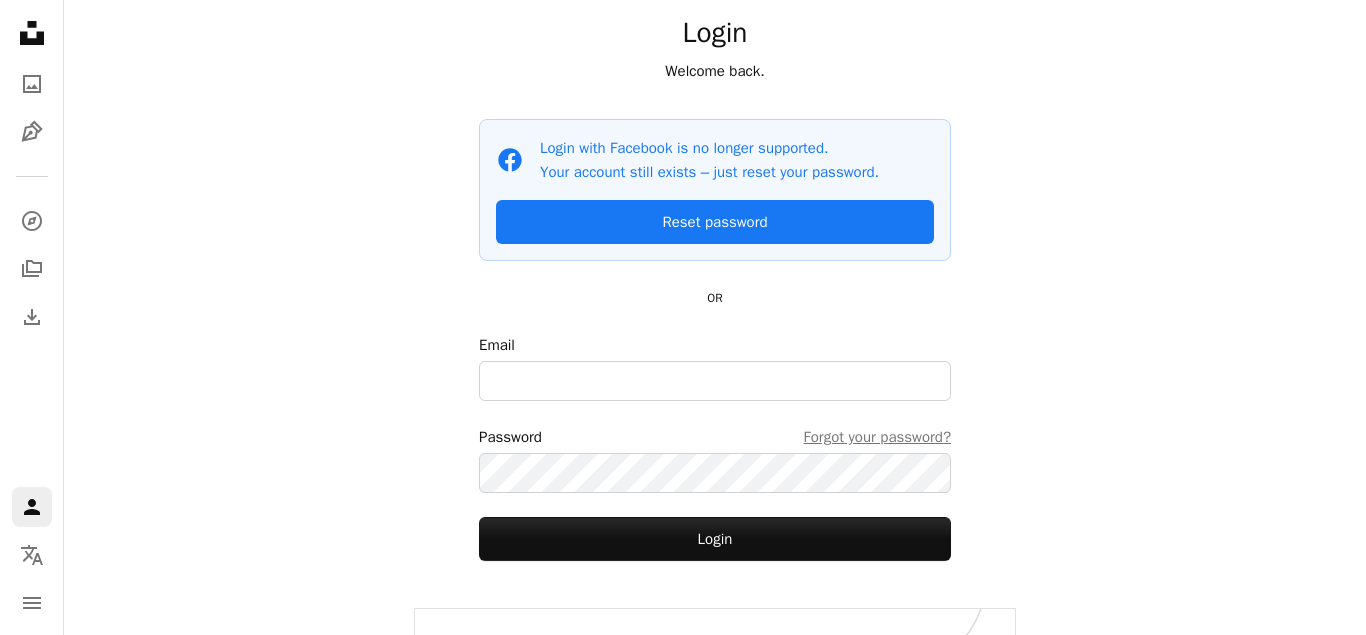scroll, scrollTop: 175, scrollLeft: 0, axis: vertical 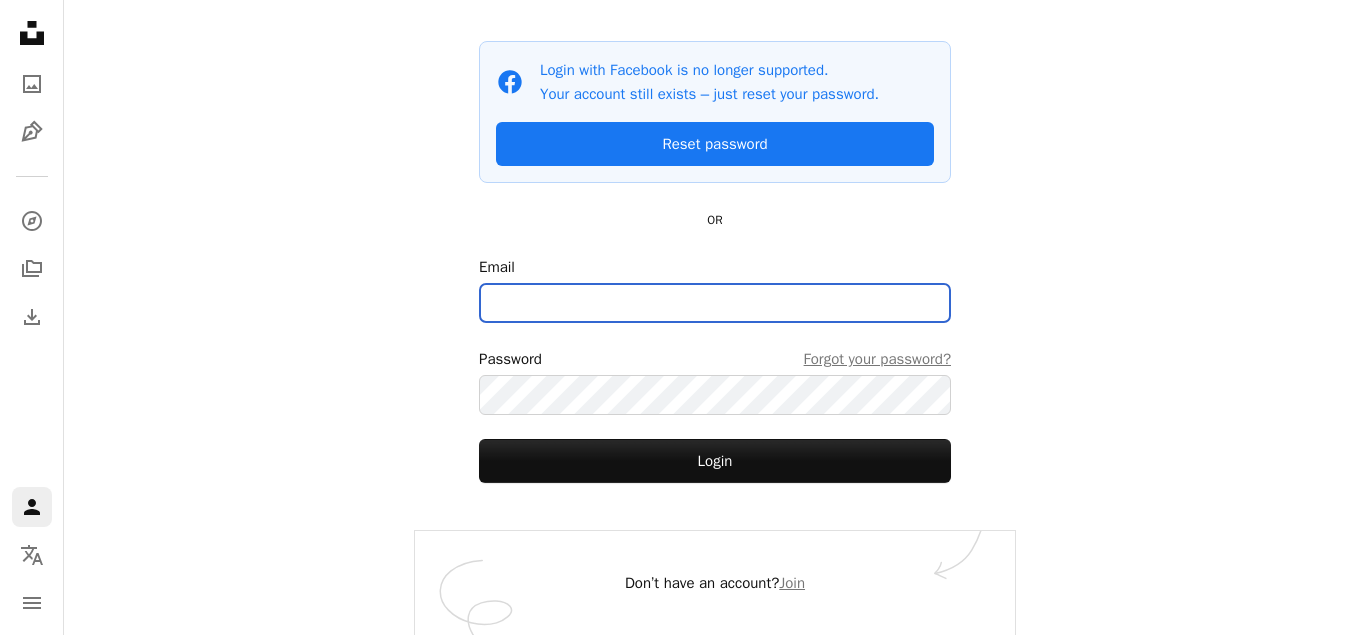 click on "Email" at bounding box center (715, 303) 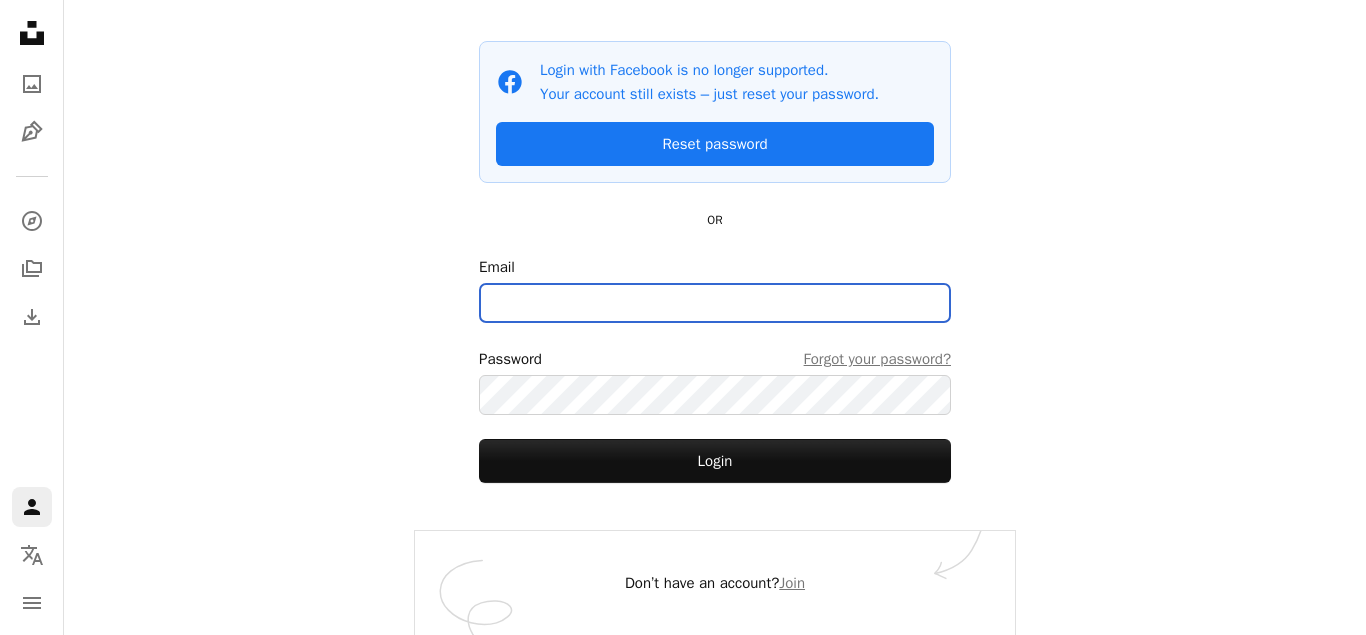 paste on "**********" 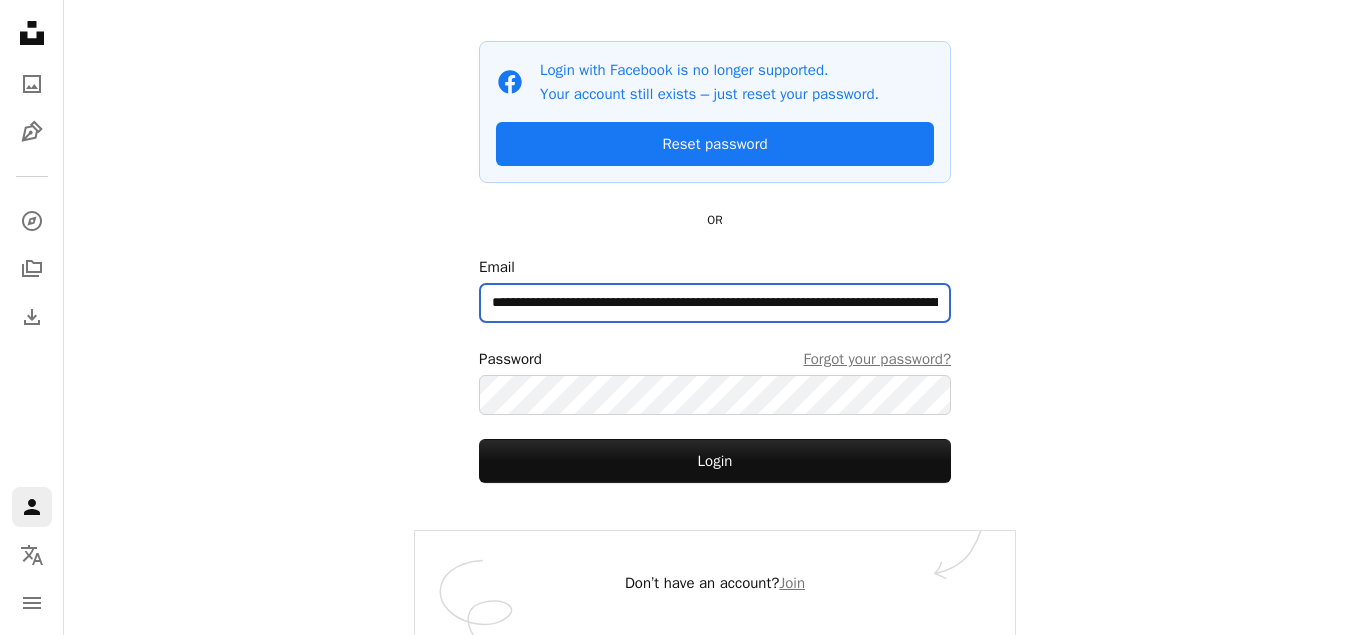 scroll, scrollTop: 0, scrollLeft: 1619, axis: horizontal 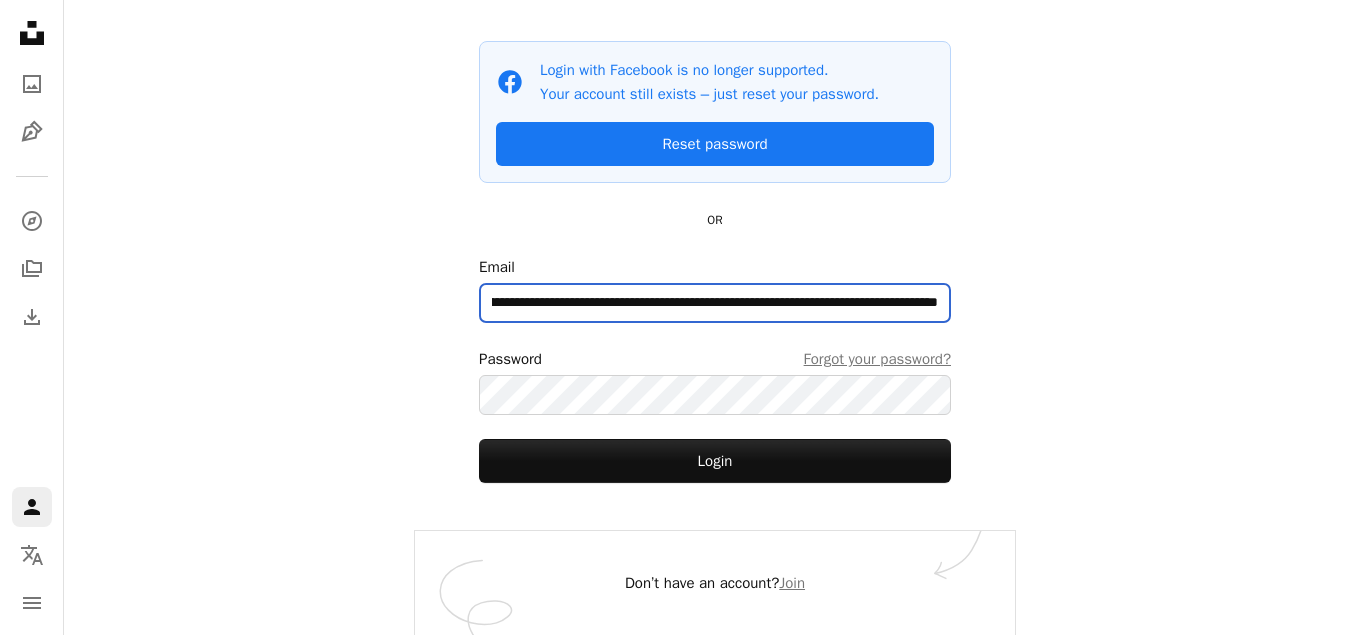 click on "**********" at bounding box center (715, 303) 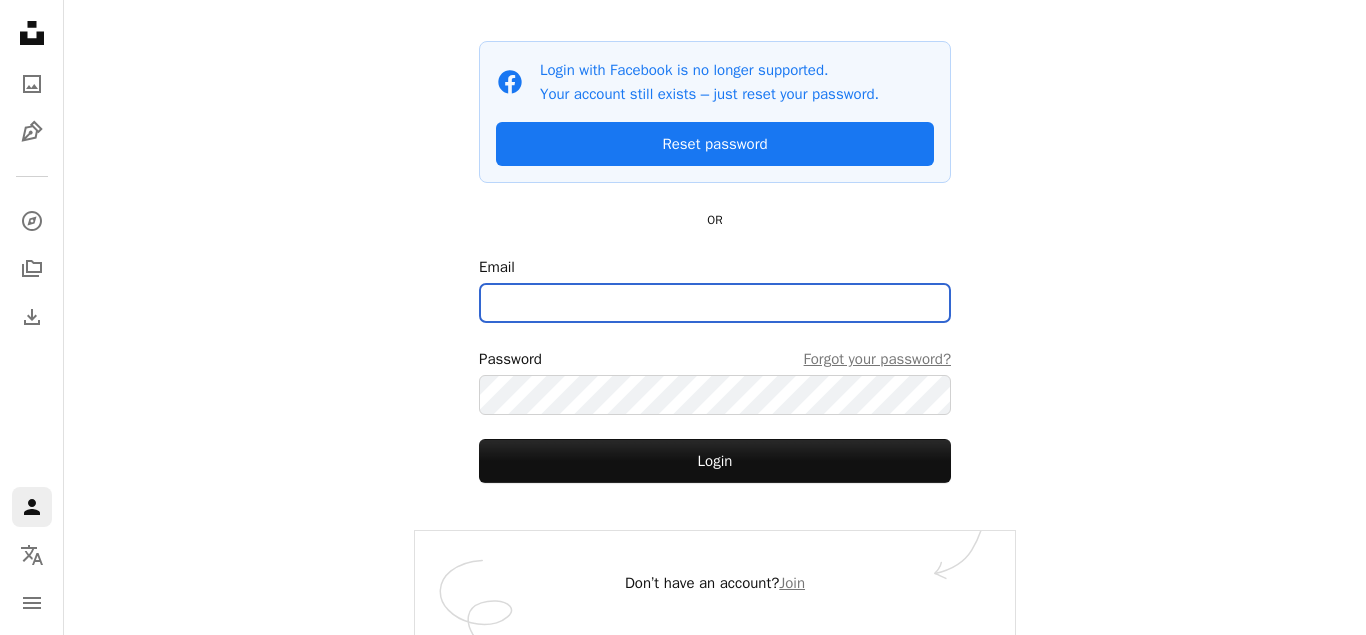scroll, scrollTop: 0, scrollLeft: 0, axis: both 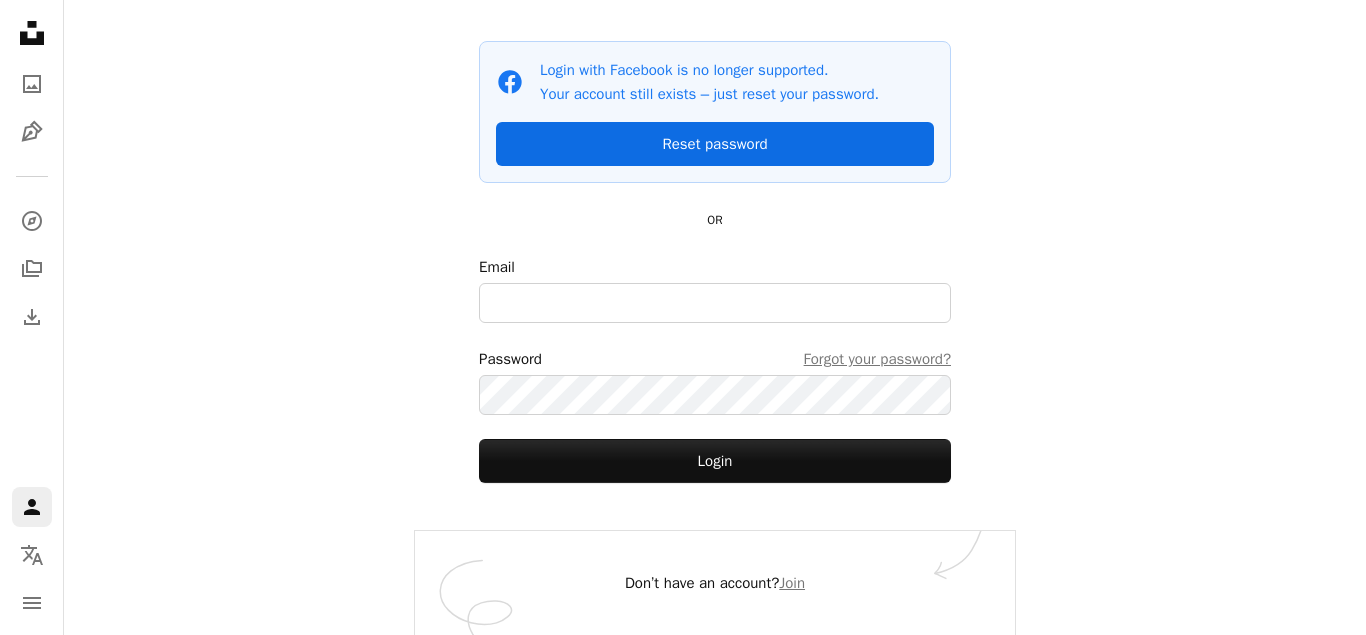 click on "Reset password" at bounding box center (715, 144) 